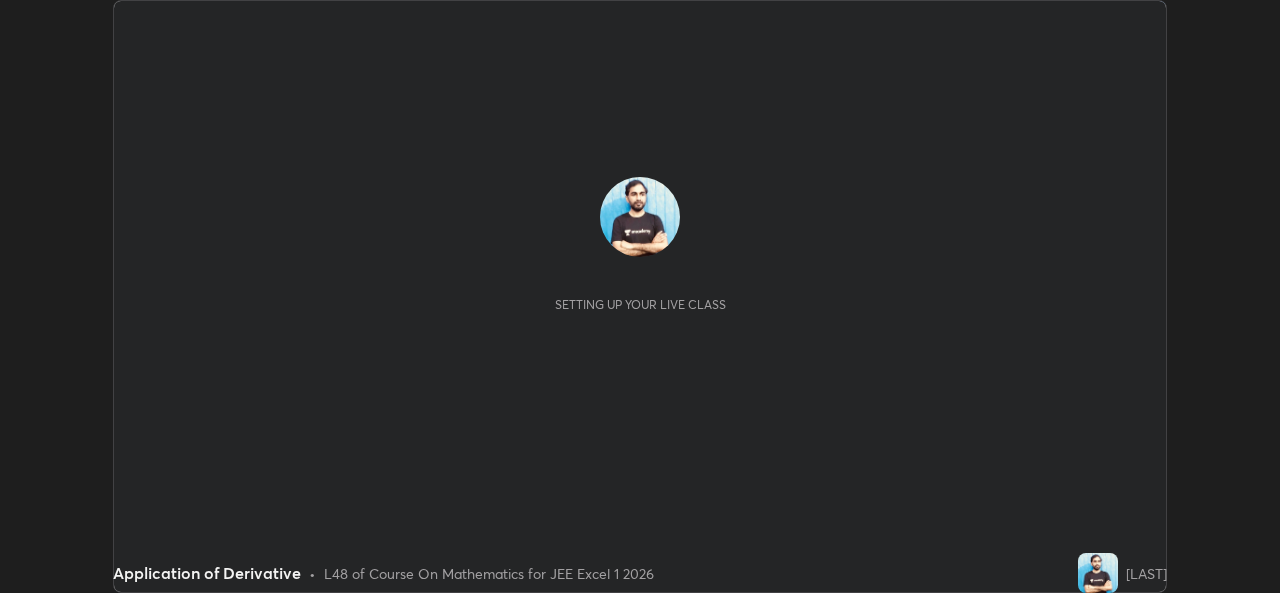 scroll, scrollTop: 0, scrollLeft: 0, axis: both 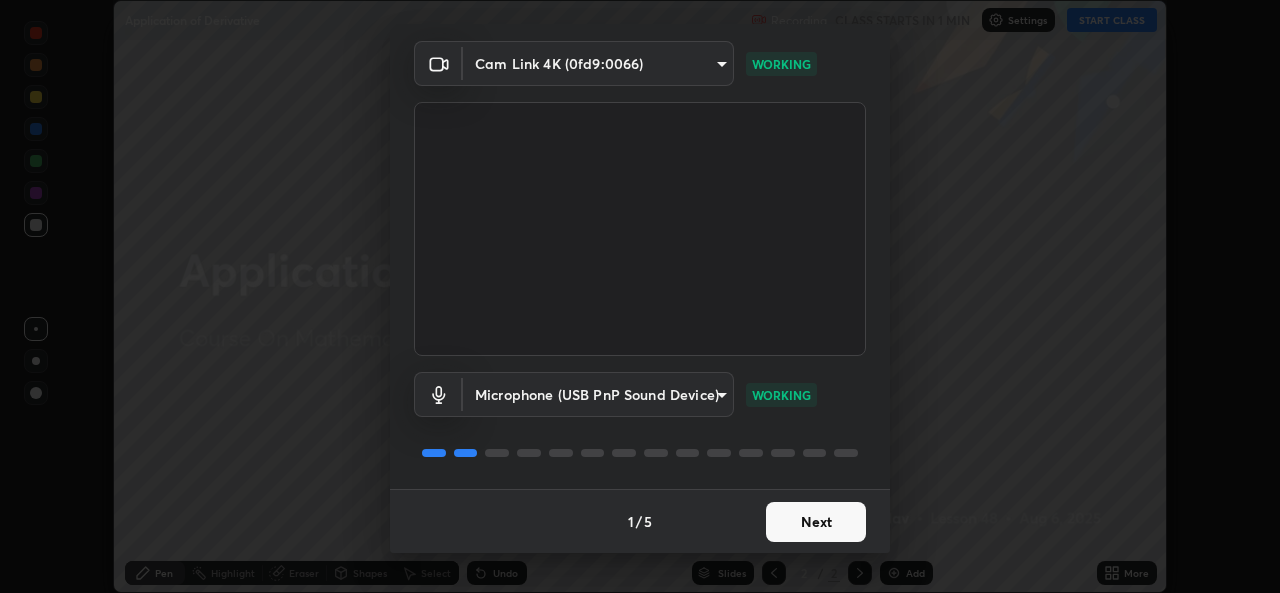 click on "Next" at bounding box center (816, 522) 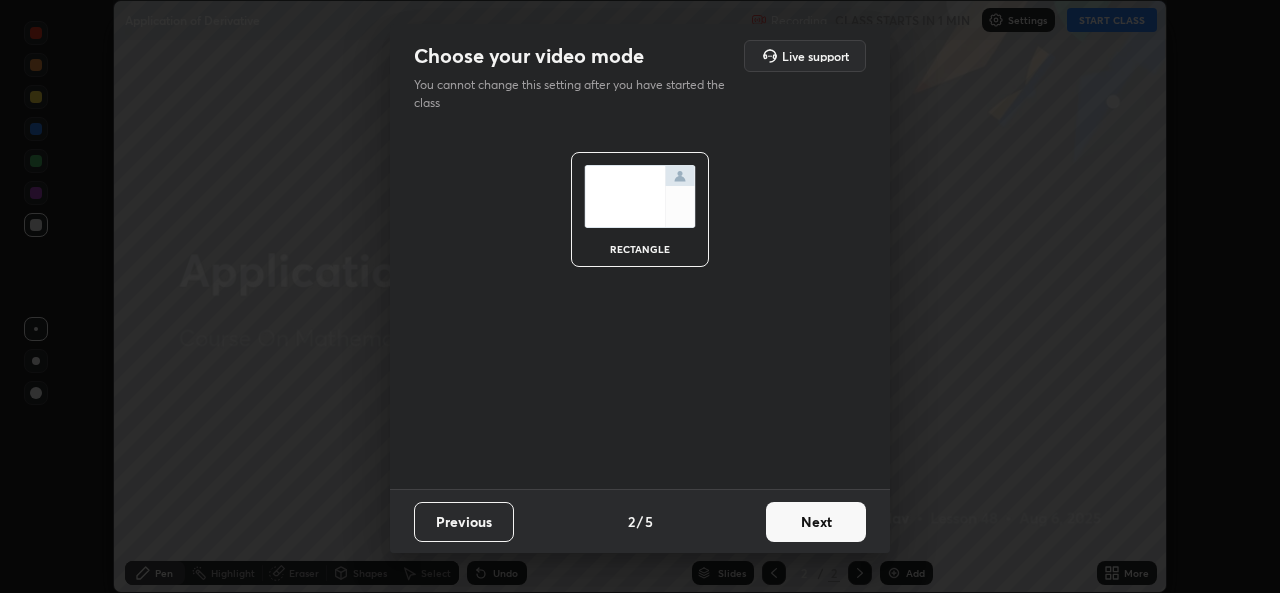scroll, scrollTop: 0, scrollLeft: 0, axis: both 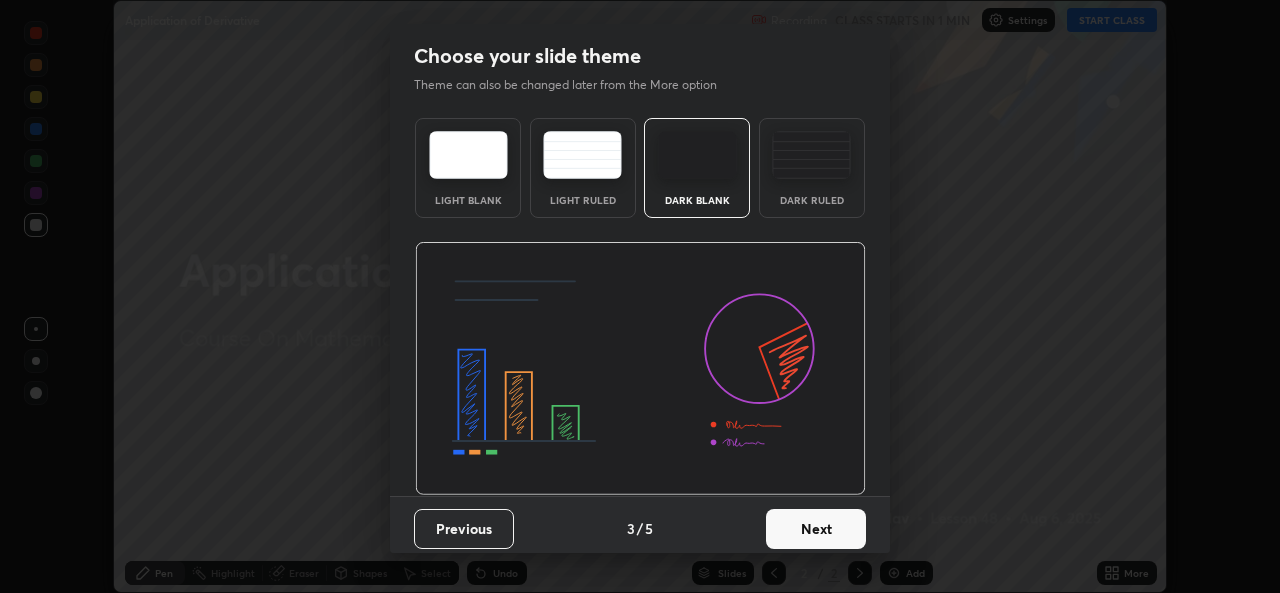 click on "Next" at bounding box center [816, 529] 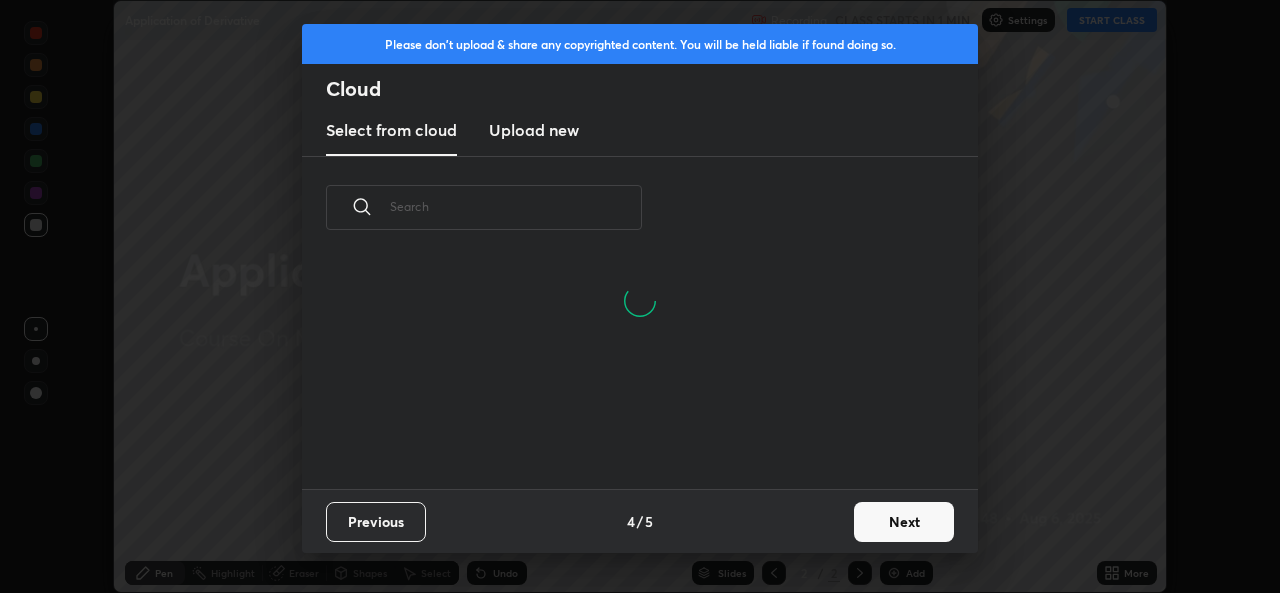 click on "Next" at bounding box center (904, 522) 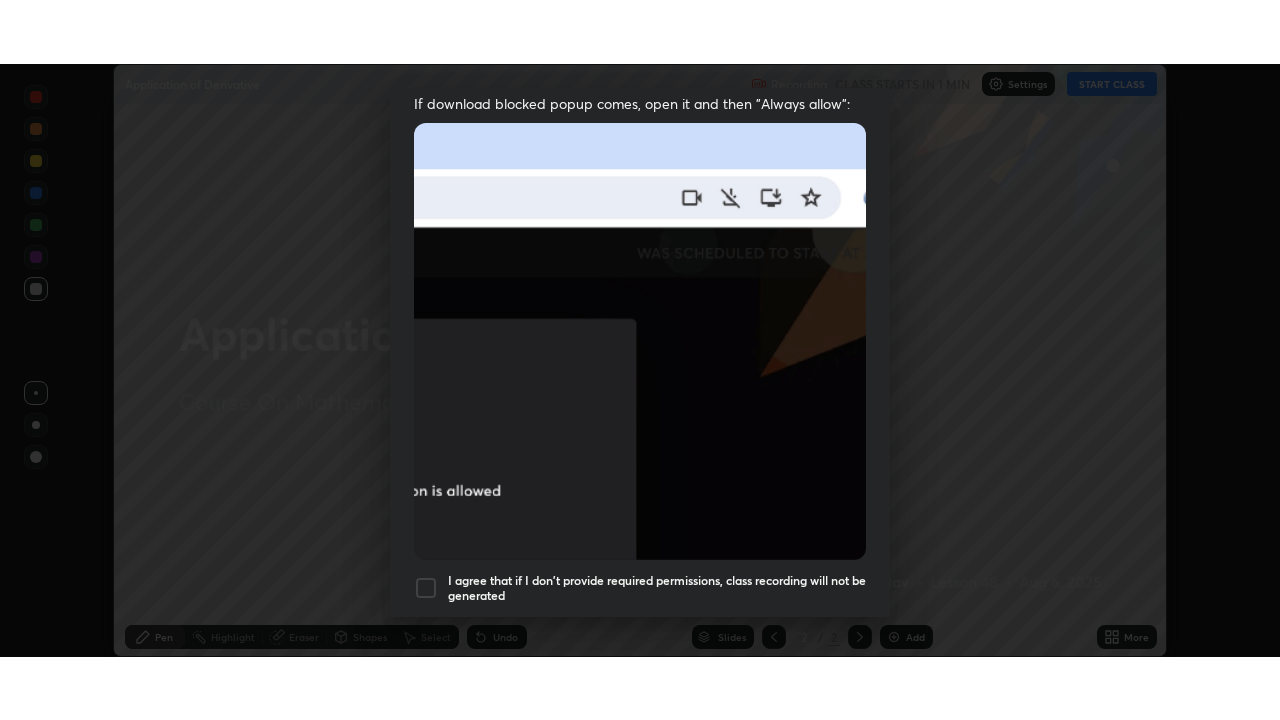 scroll, scrollTop: 430, scrollLeft: 0, axis: vertical 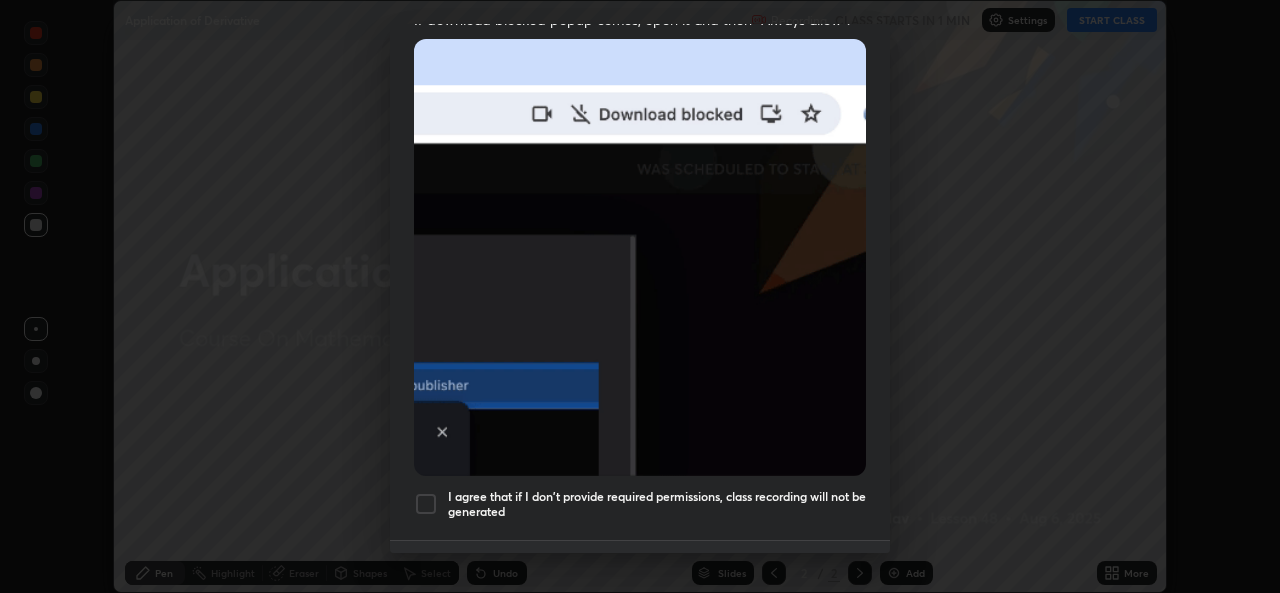 click on "I agree that if I don't provide required permissions, class recording will not be generated" at bounding box center [657, 504] 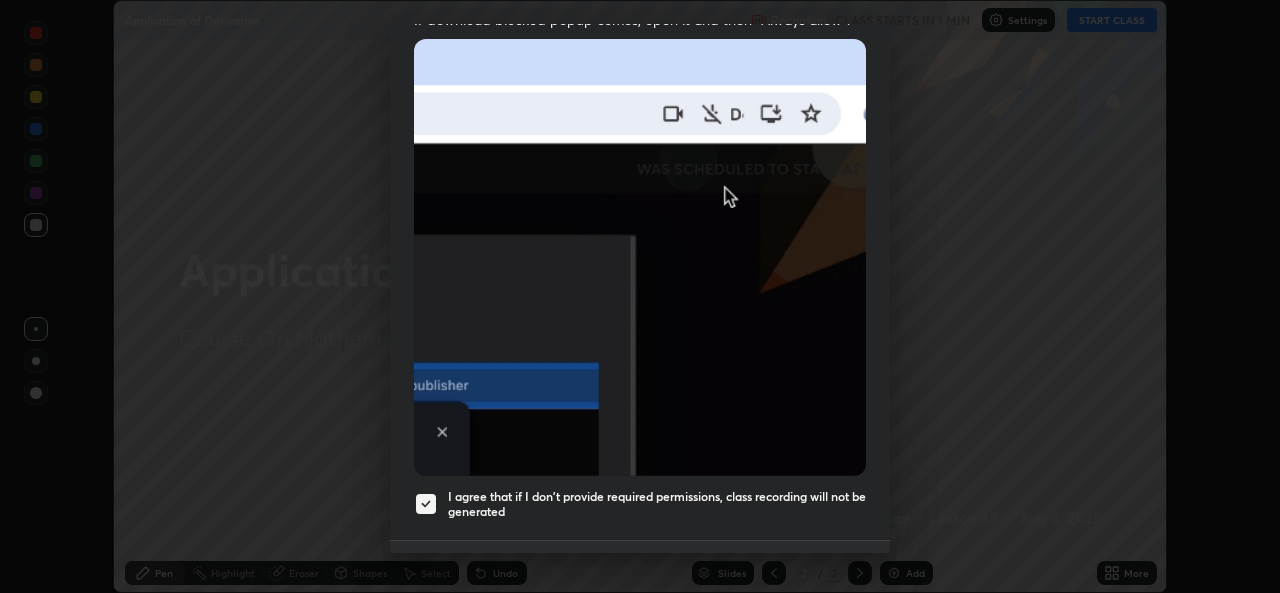 click on "Done" at bounding box center (816, 573) 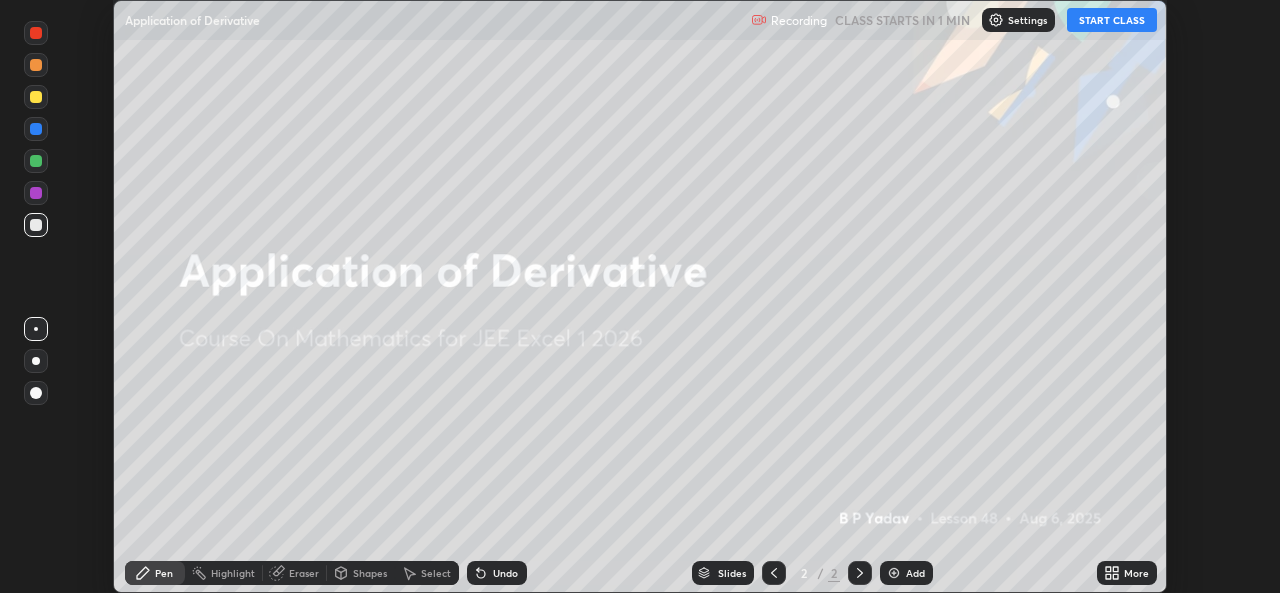 click 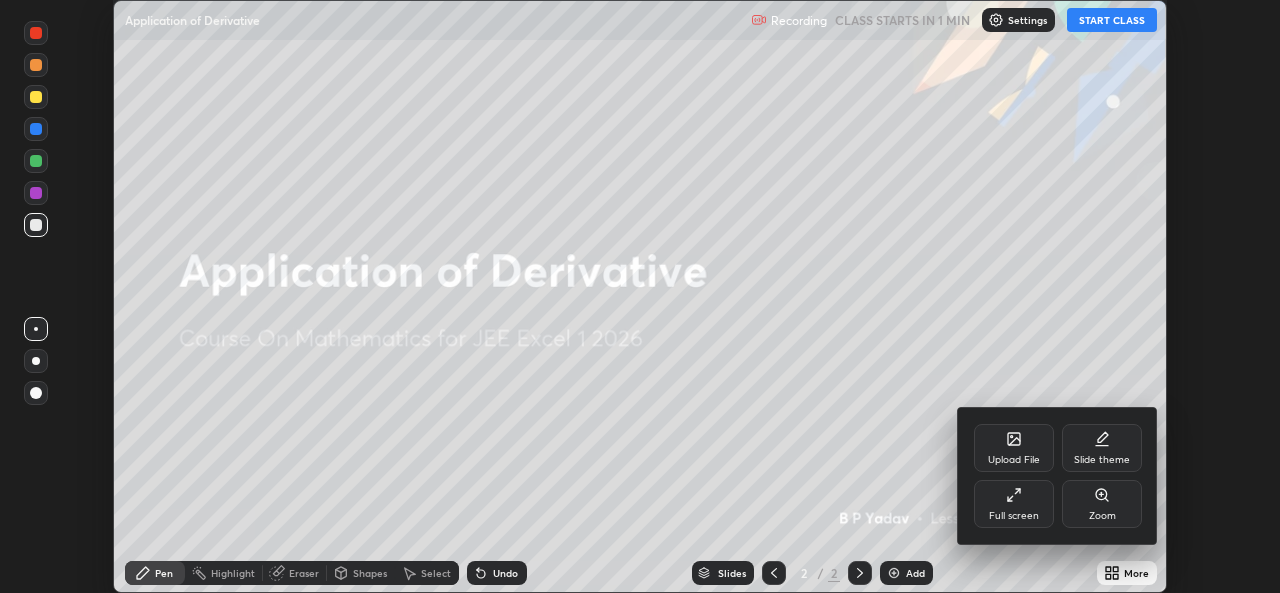 click on "Full screen" at bounding box center (1014, 504) 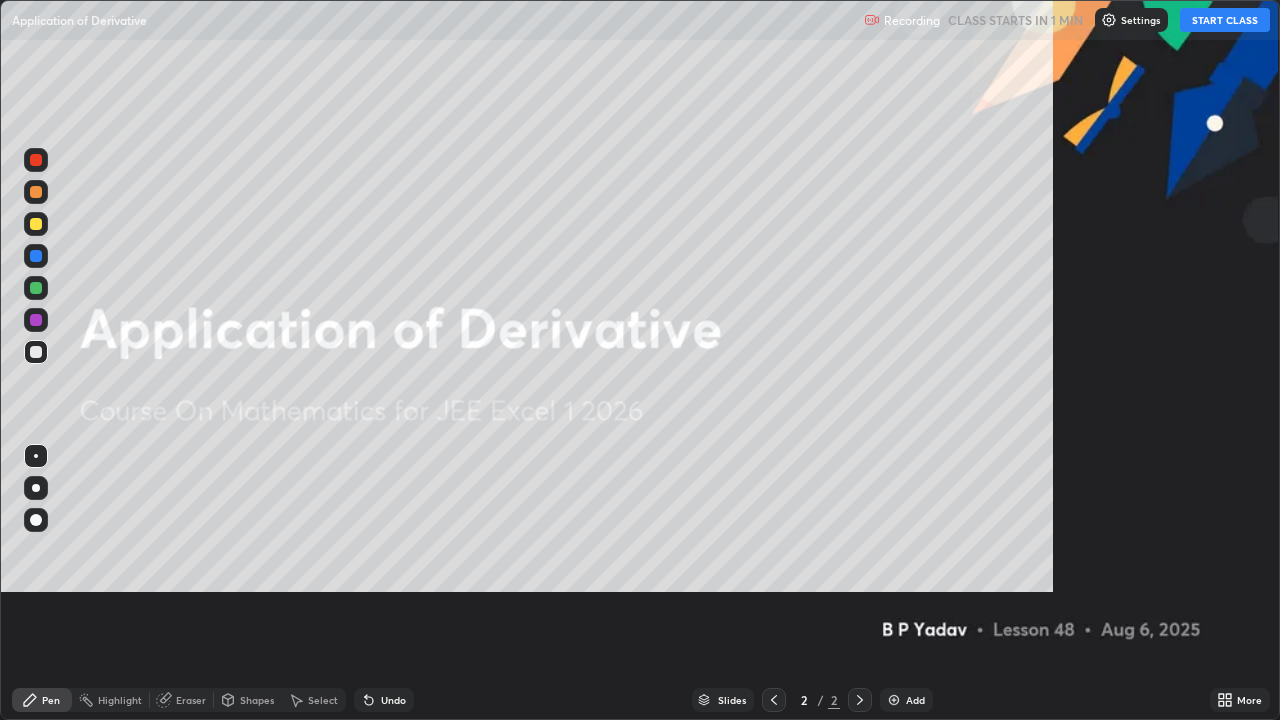 scroll, scrollTop: 99280, scrollLeft: 98720, axis: both 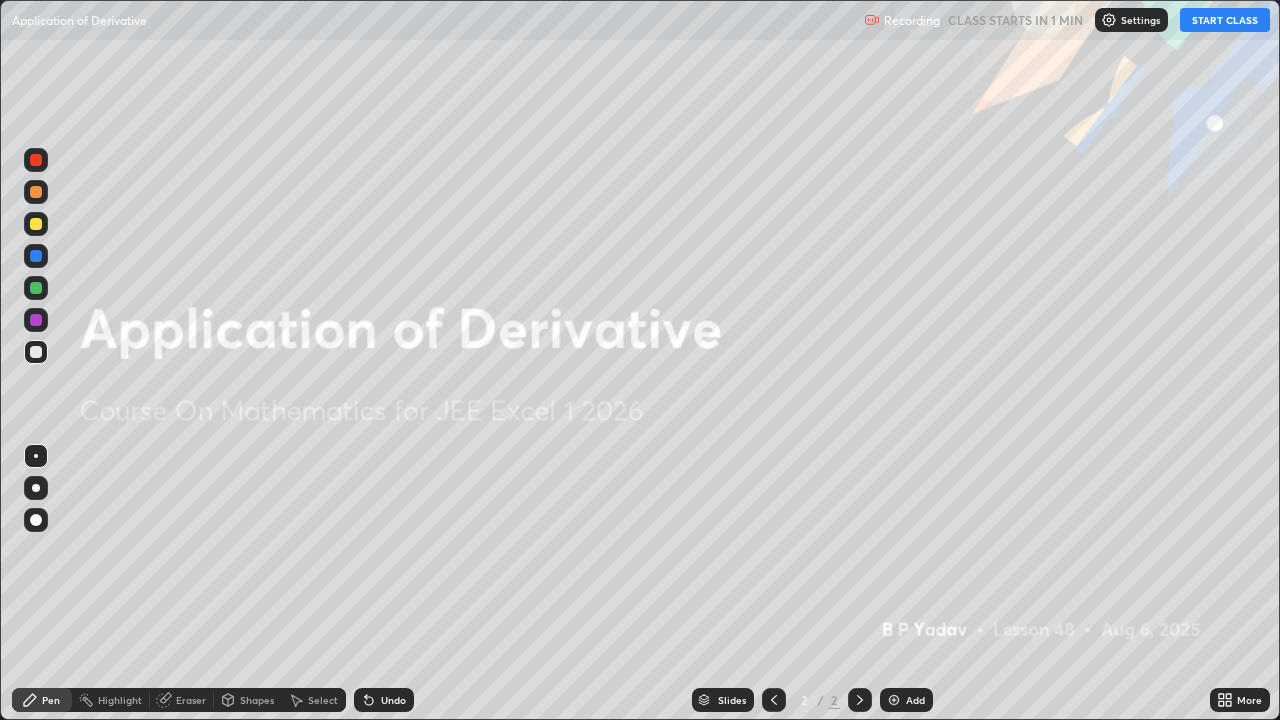 click on "START CLASS" at bounding box center (1225, 20) 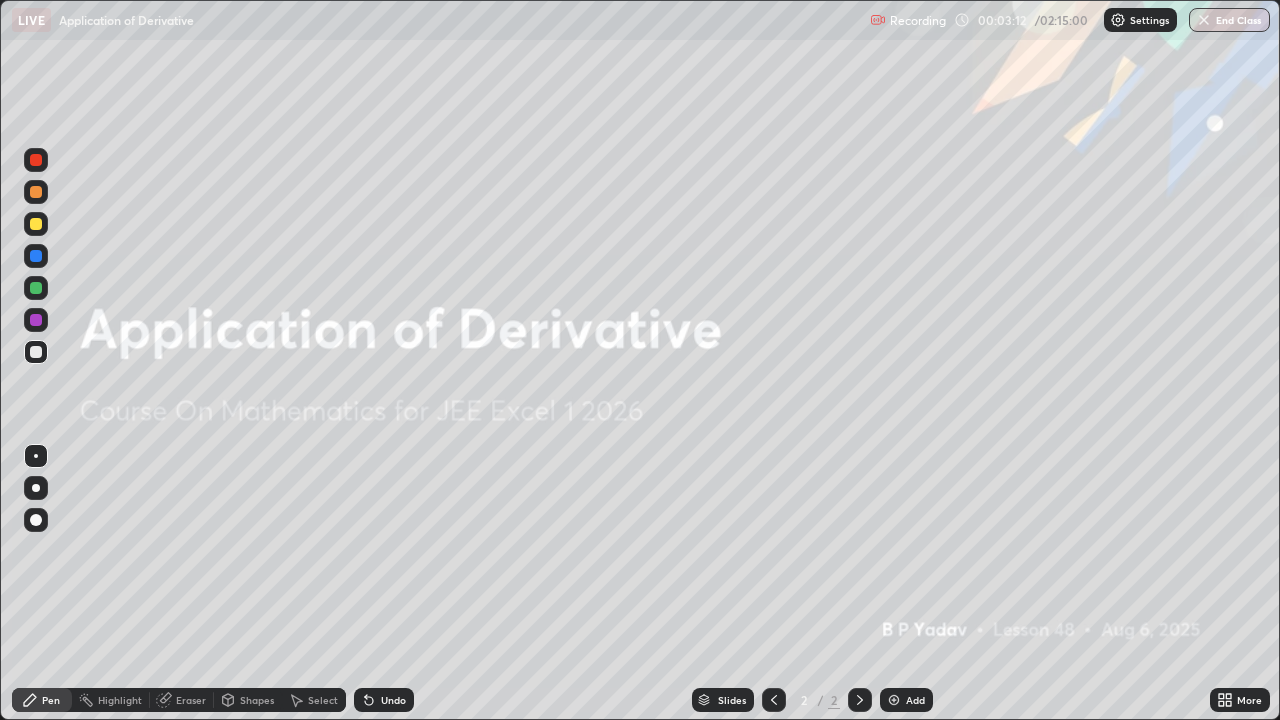 click on "Add" at bounding box center (915, 700) 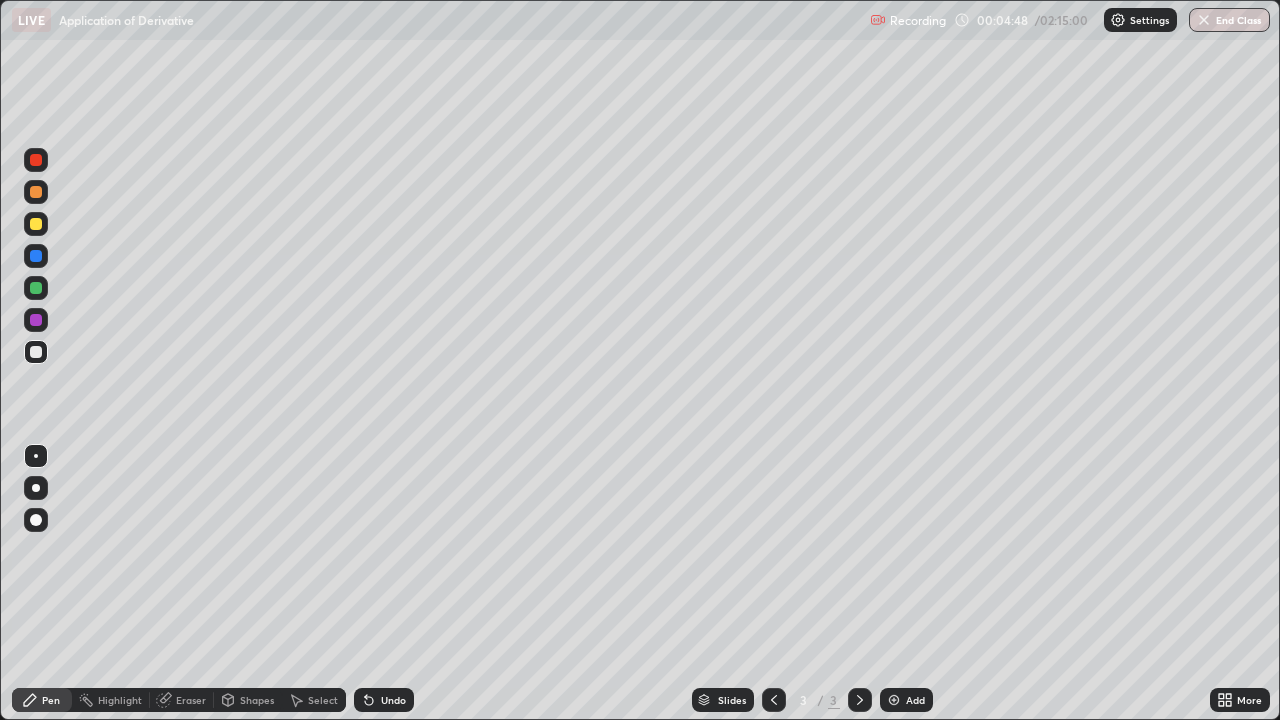click at bounding box center (36, 224) 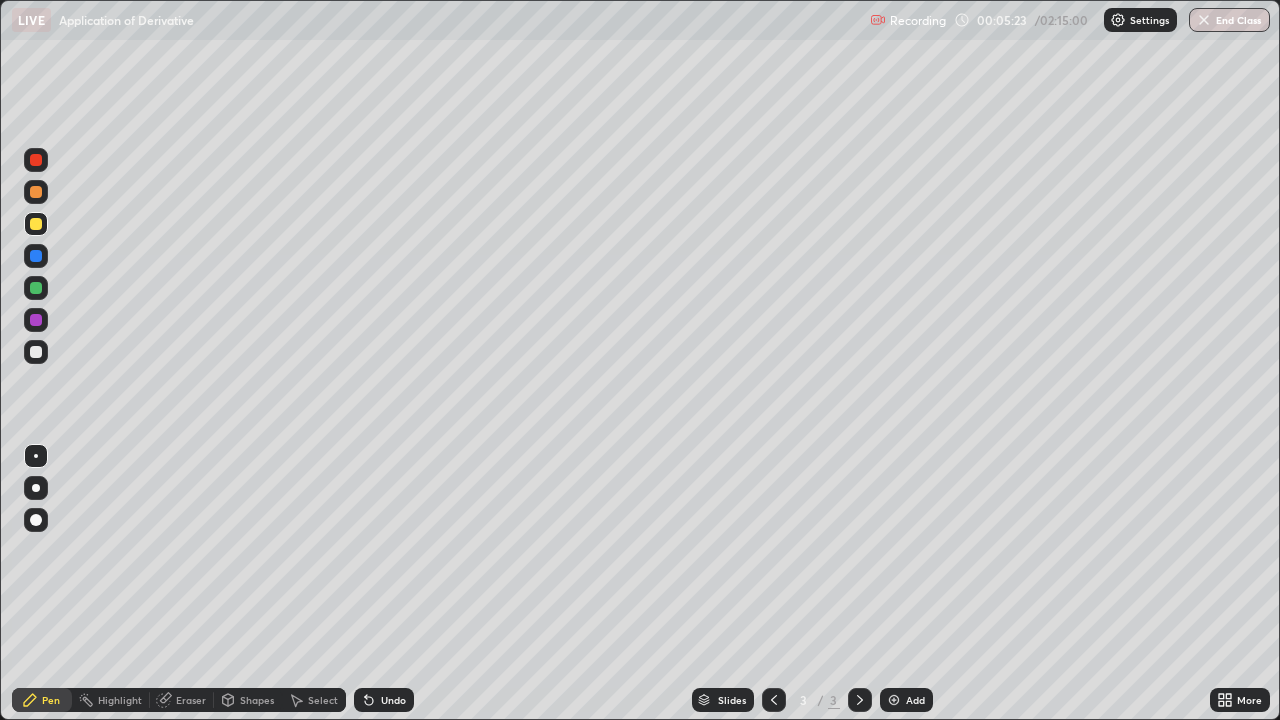 click at bounding box center (36, 288) 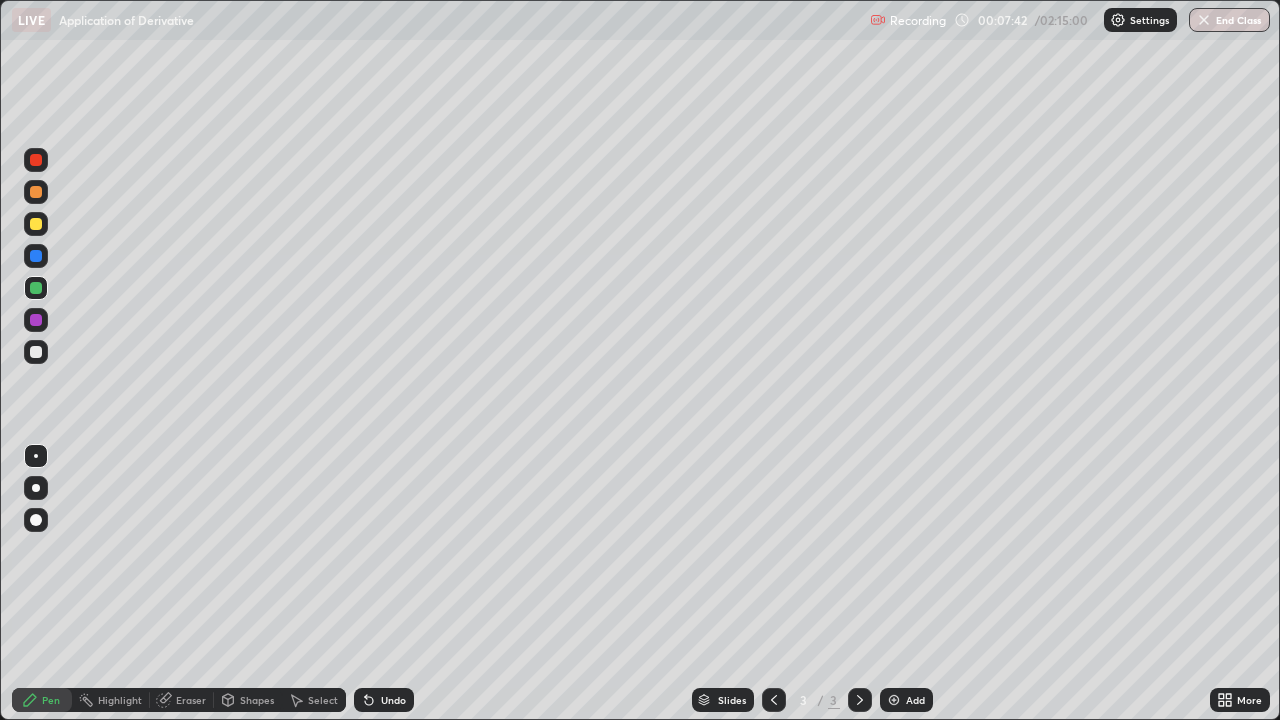 click at bounding box center (36, 352) 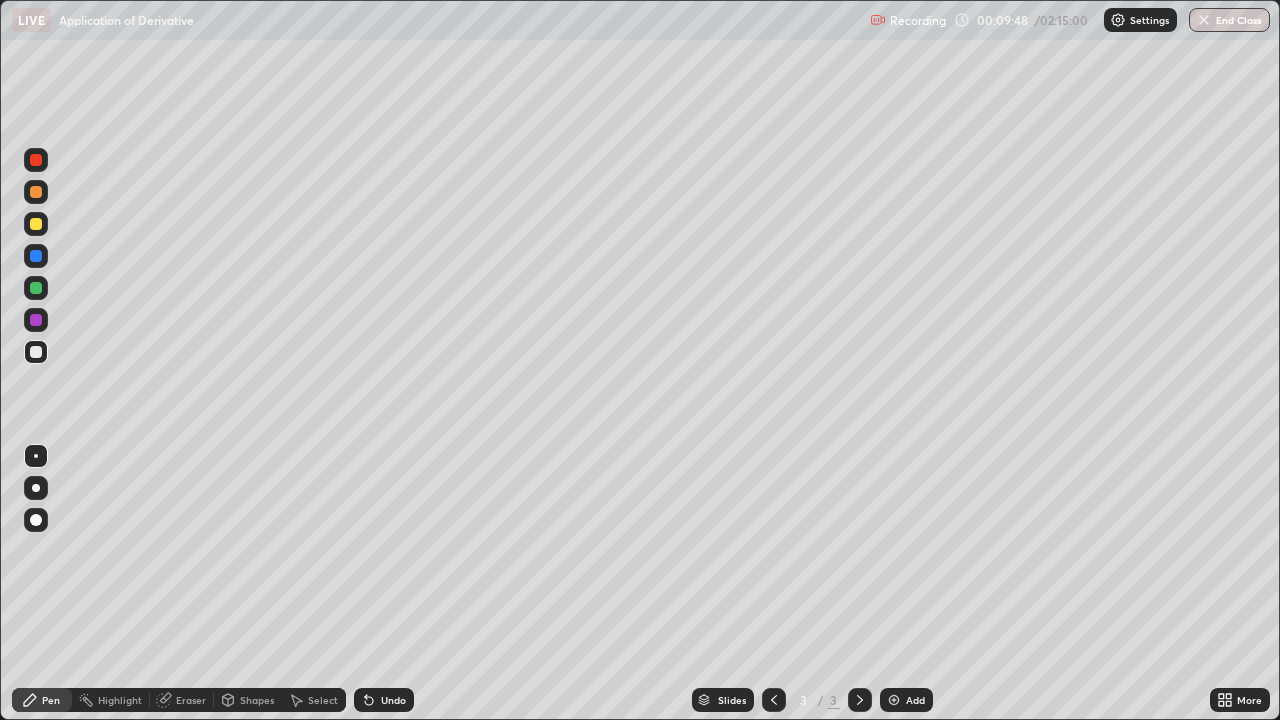 click at bounding box center (894, 700) 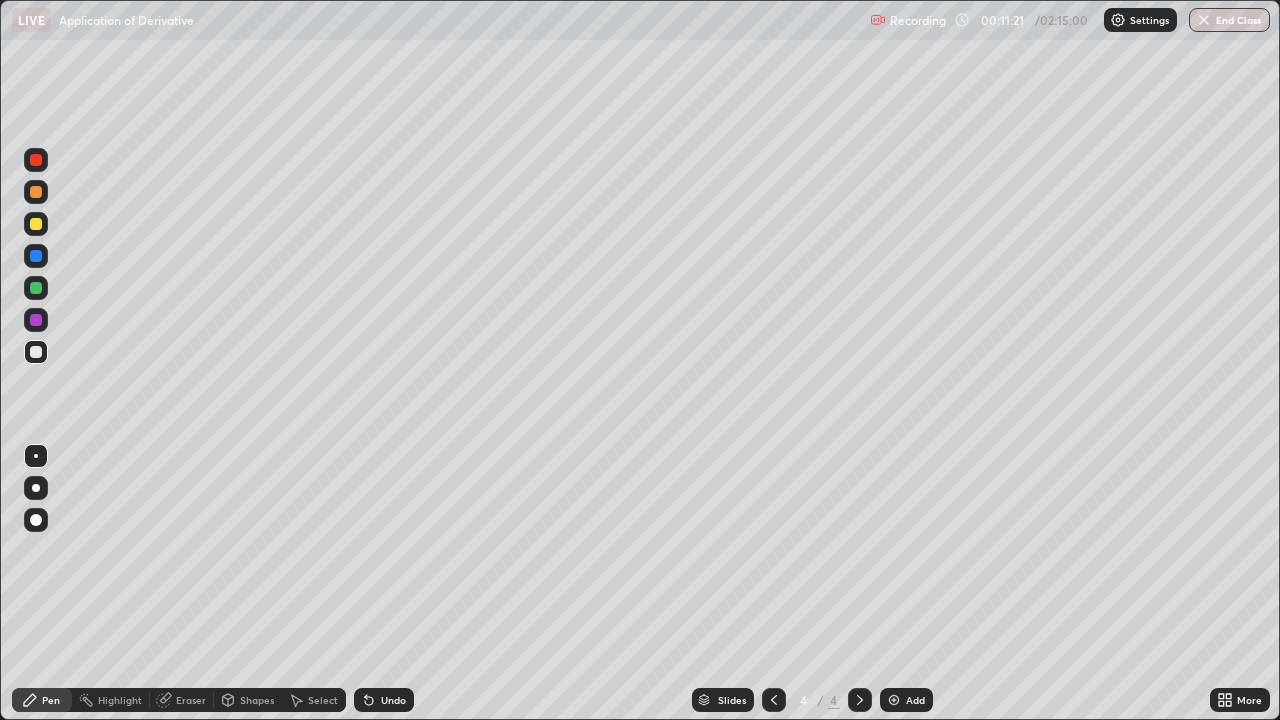 click at bounding box center [36, 288] 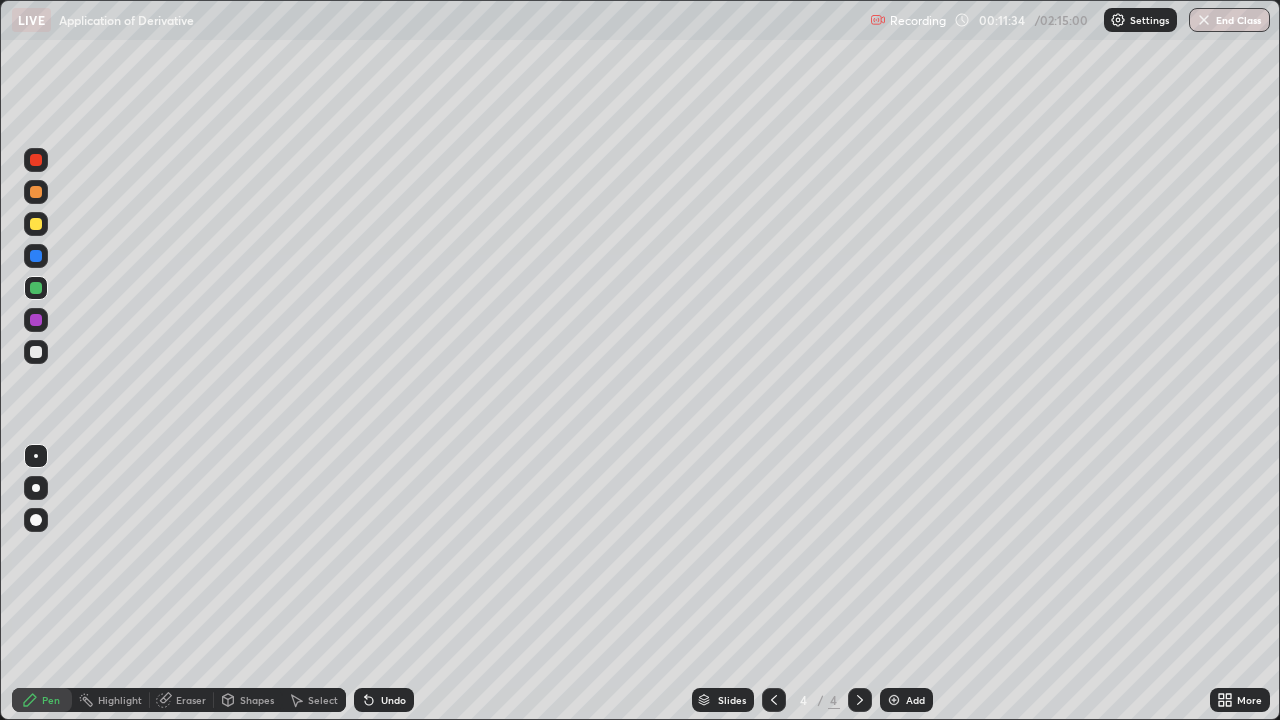 click at bounding box center [36, 224] 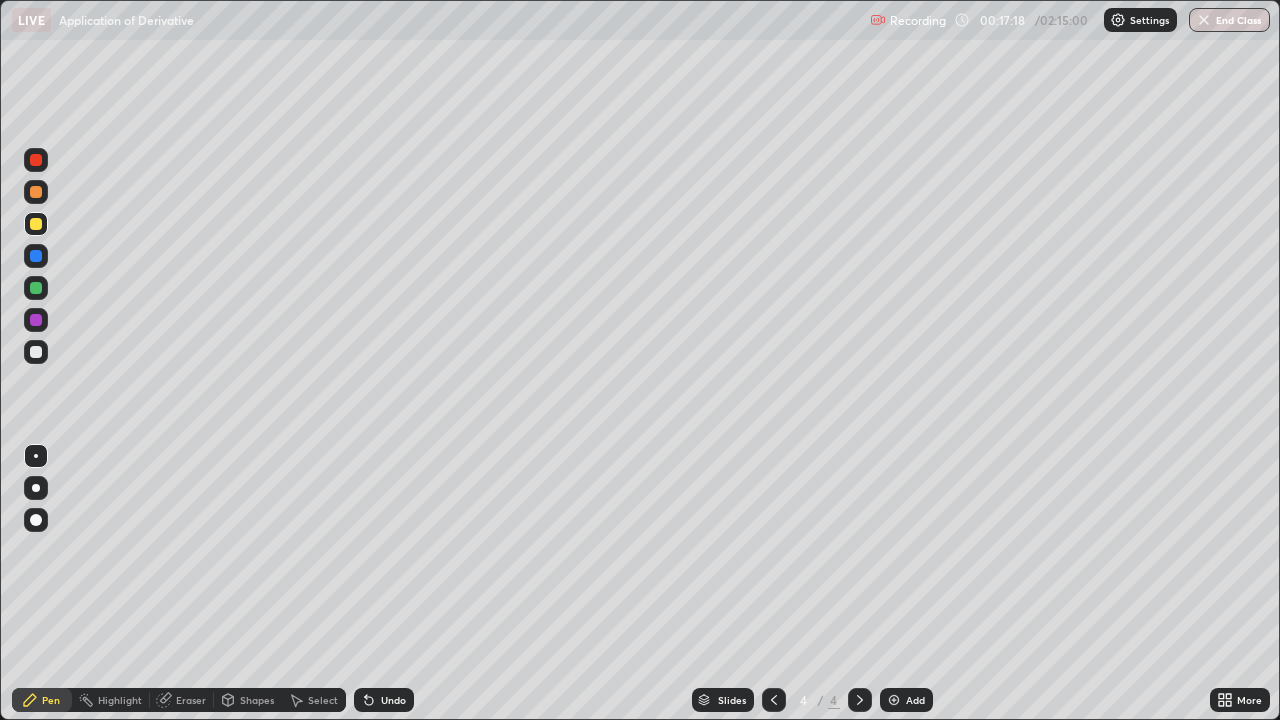 click on "Add" at bounding box center (915, 700) 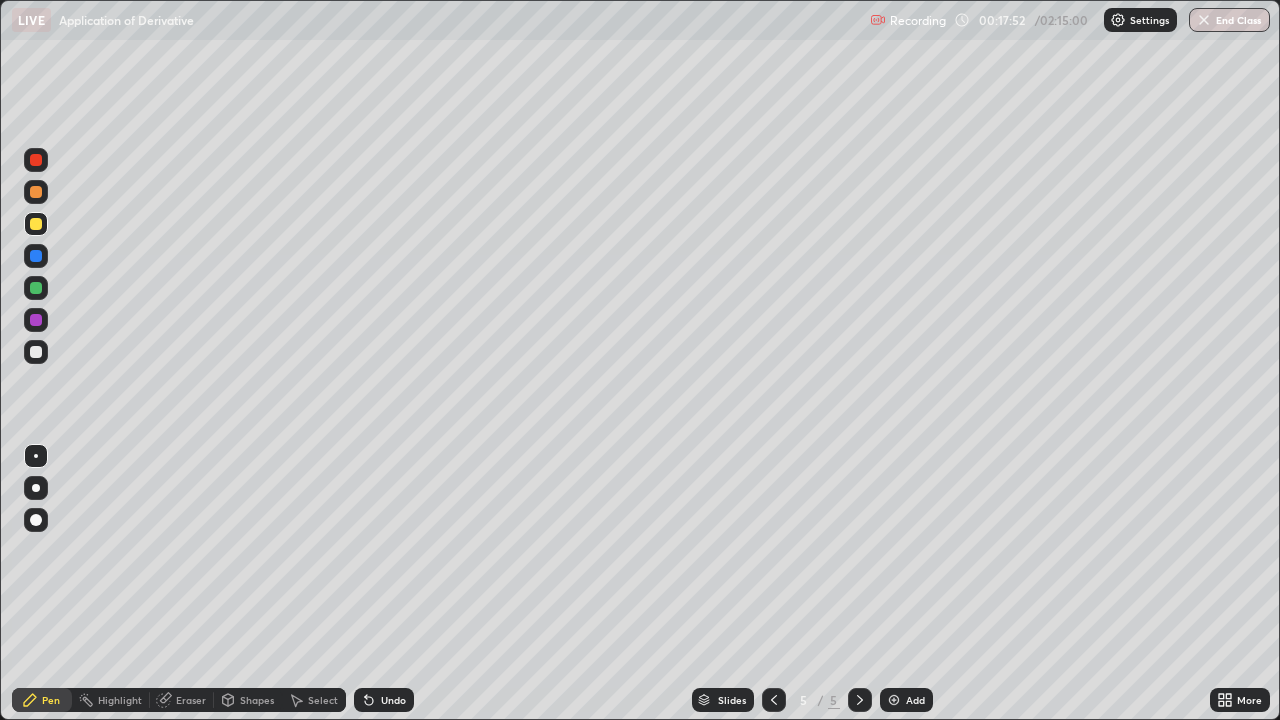 click at bounding box center [36, 352] 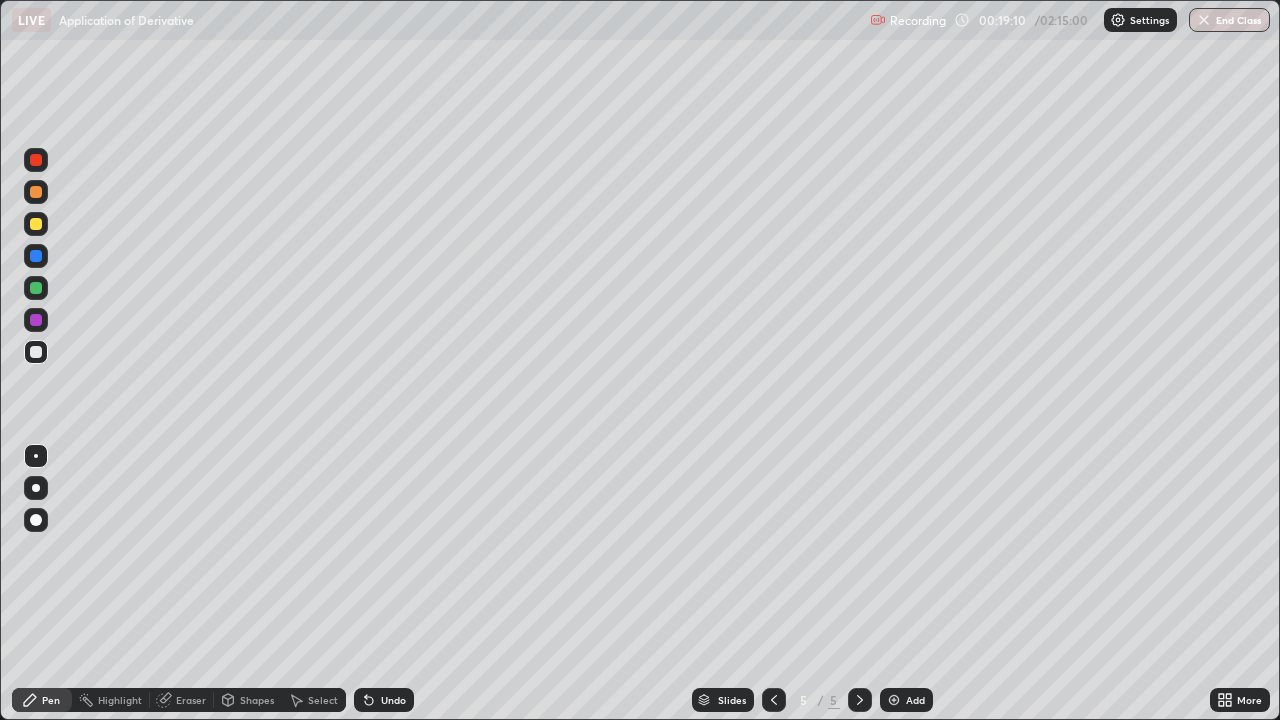 click on "Undo" at bounding box center [393, 700] 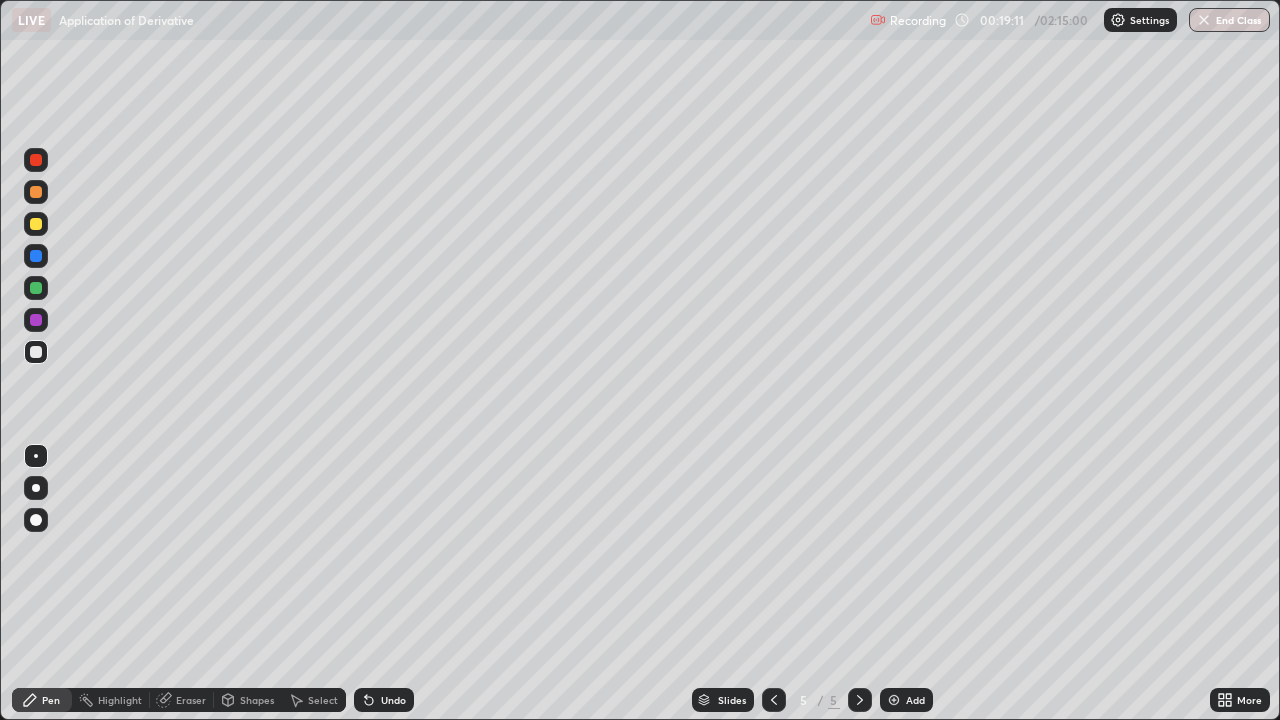 click on "Undo" at bounding box center (393, 700) 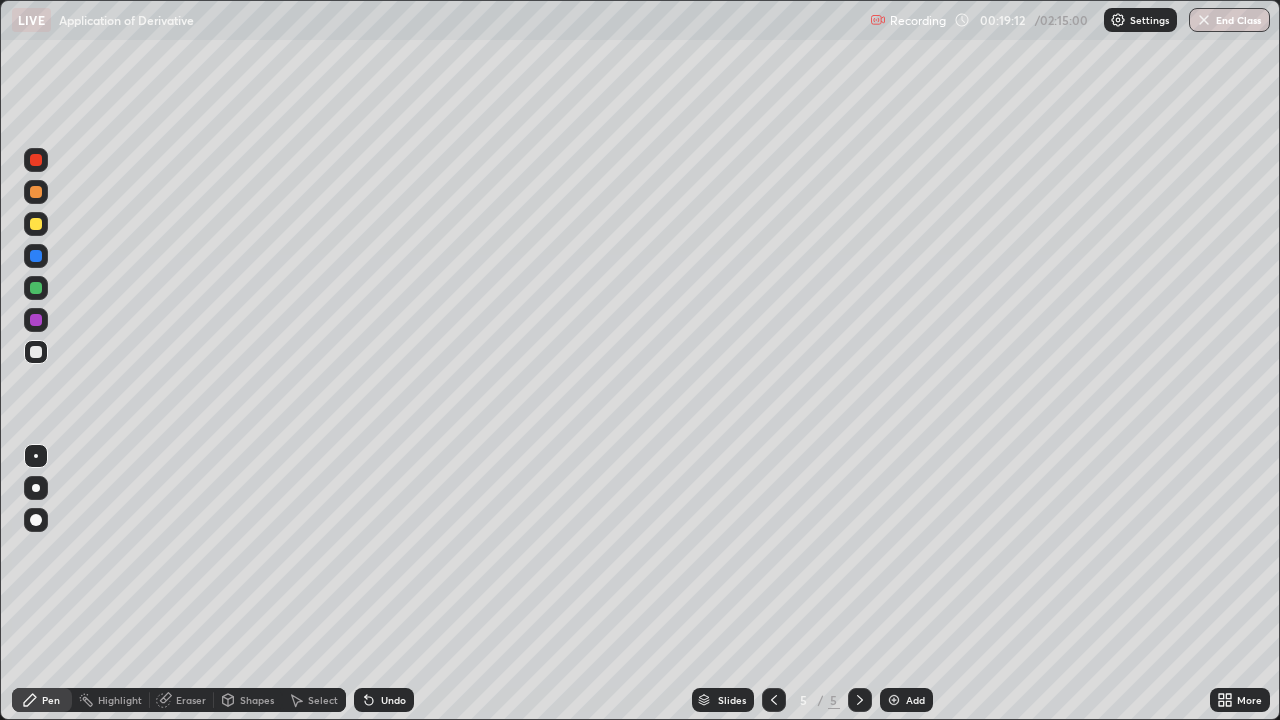 click on "Undo" at bounding box center (393, 700) 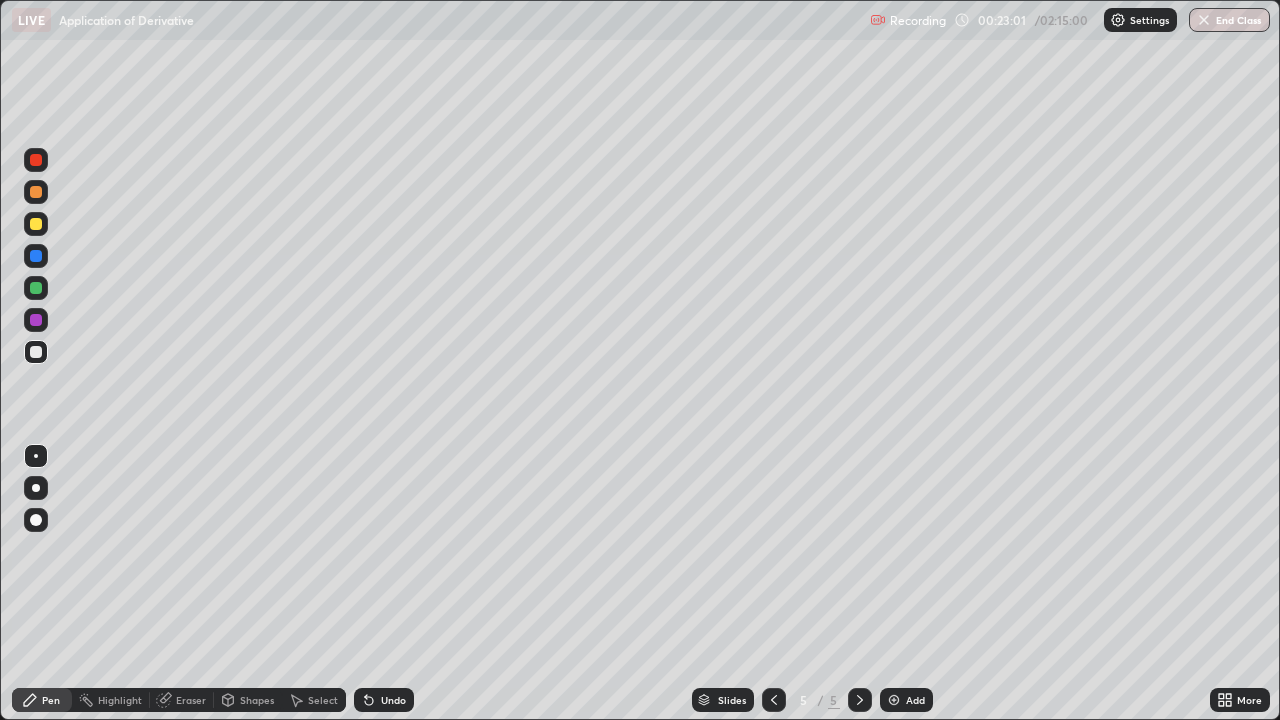 click on "Add" at bounding box center [915, 700] 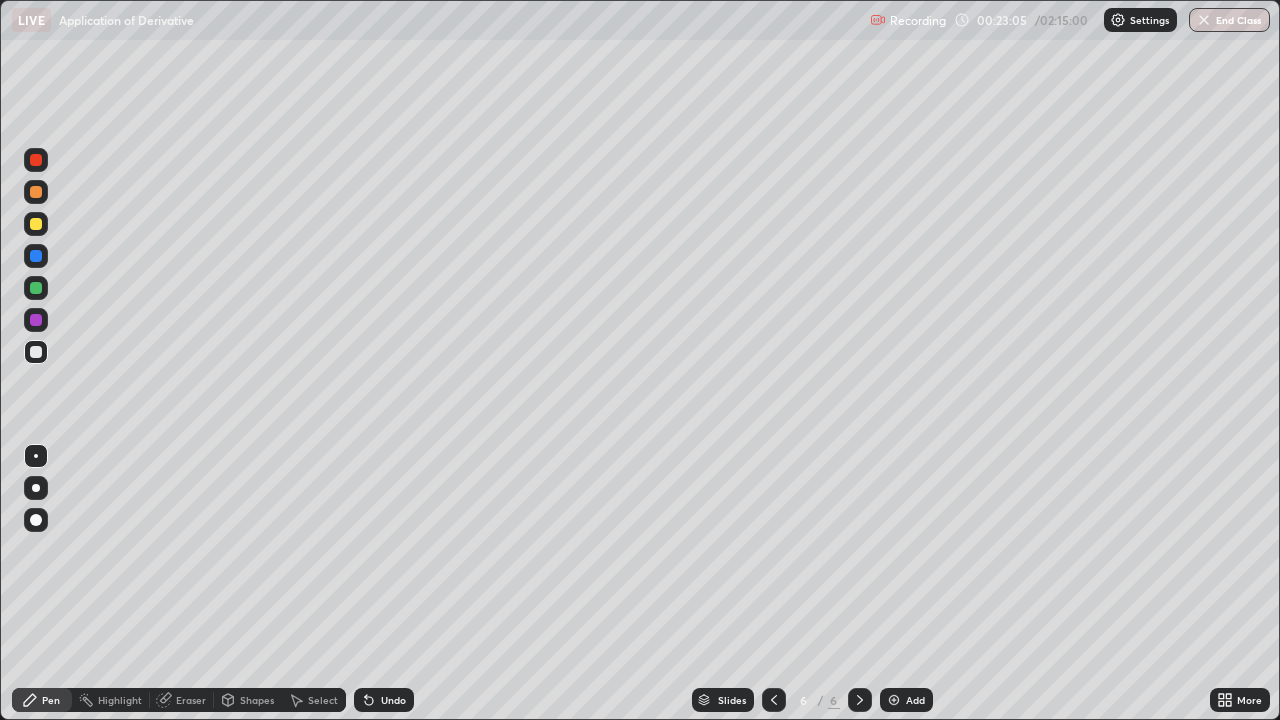 click at bounding box center [36, 288] 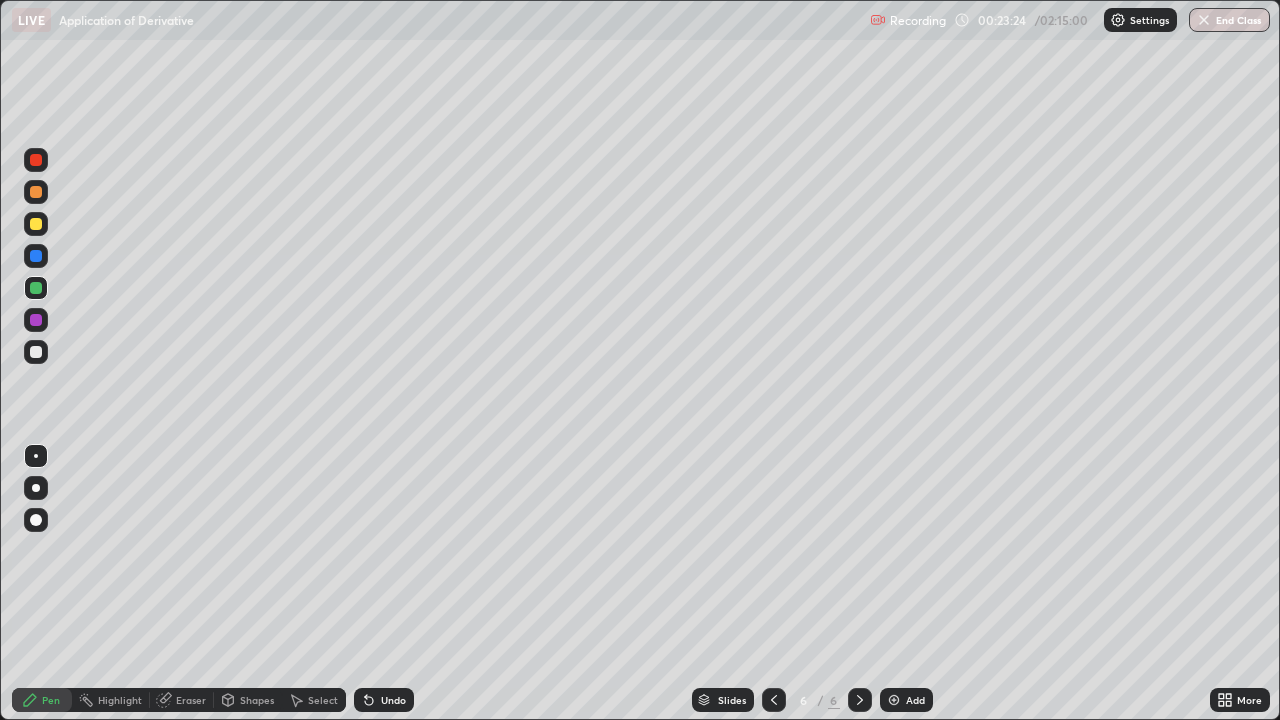 click at bounding box center (36, 192) 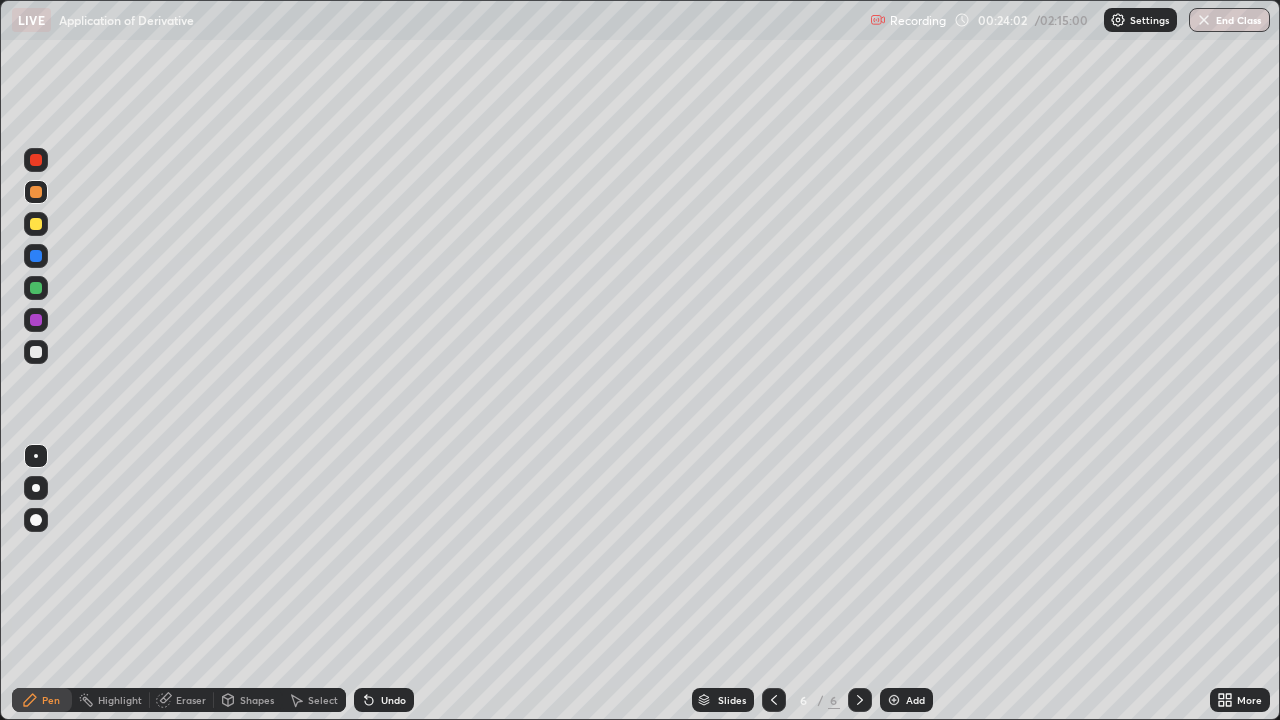 click at bounding box center [36, 352] 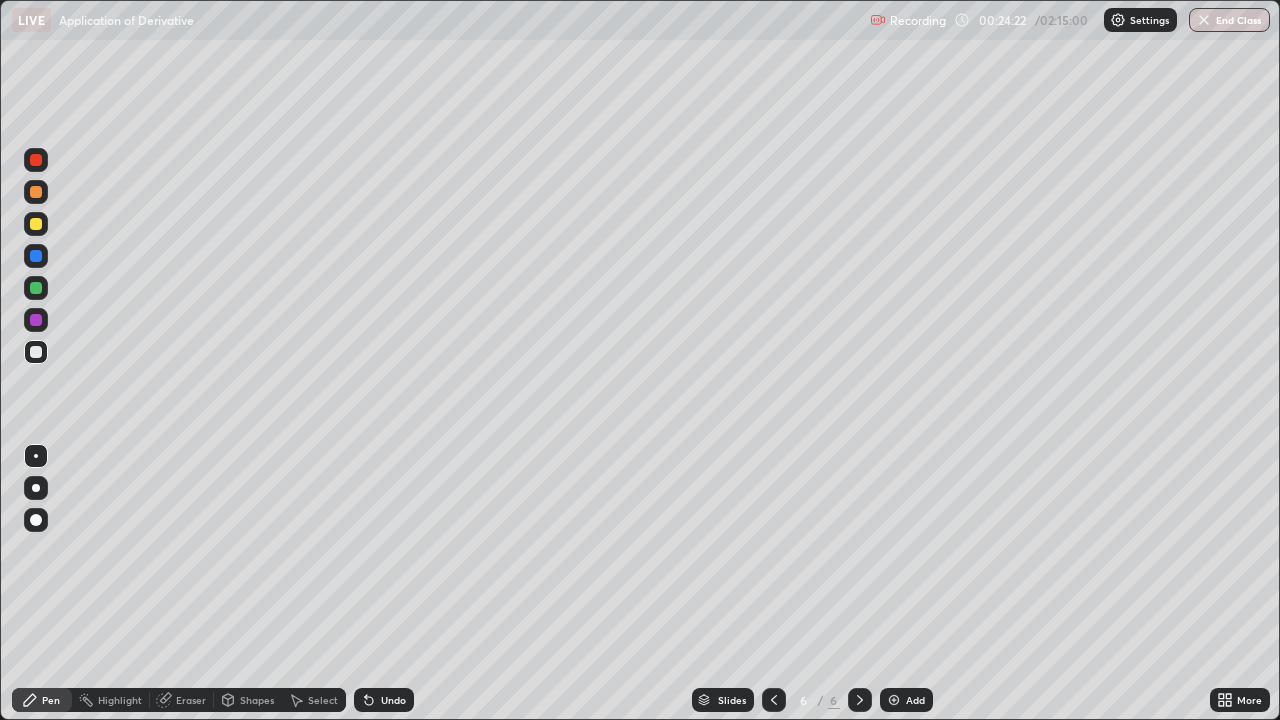 click at bounding box center [36, 288] 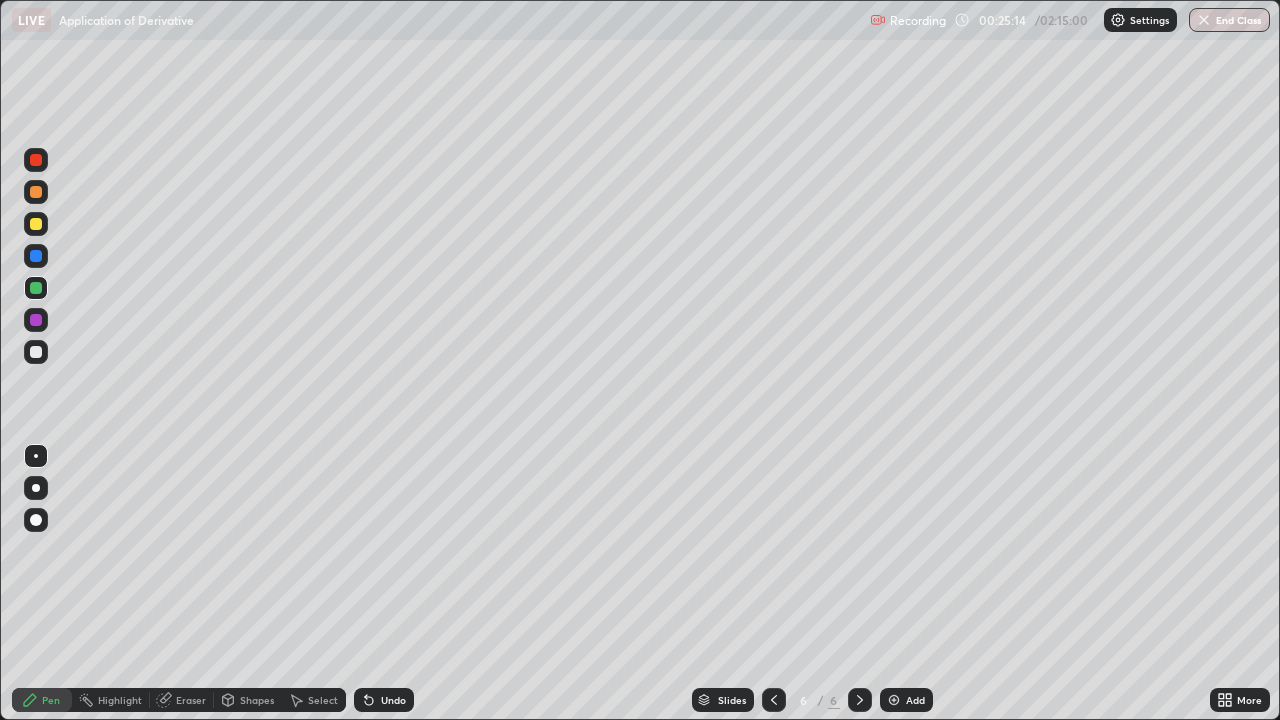 click at bounding box center (36, 352) 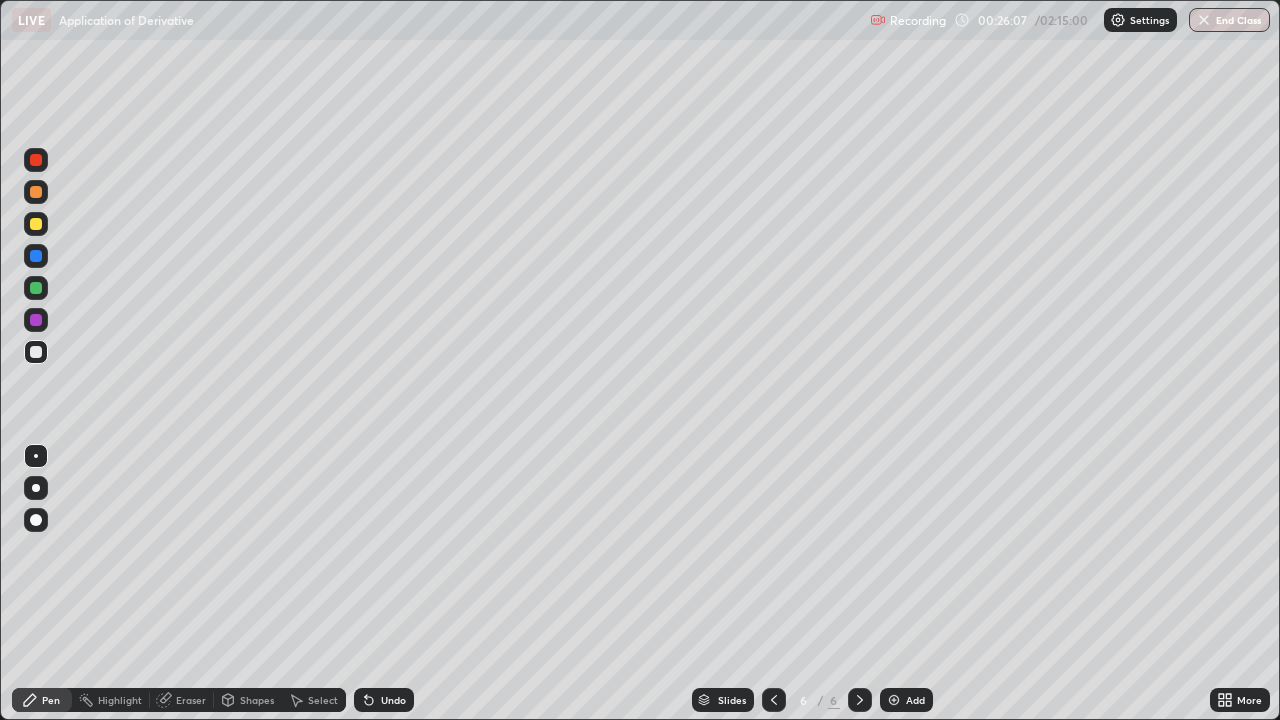 click at bounding box center [894, 700] 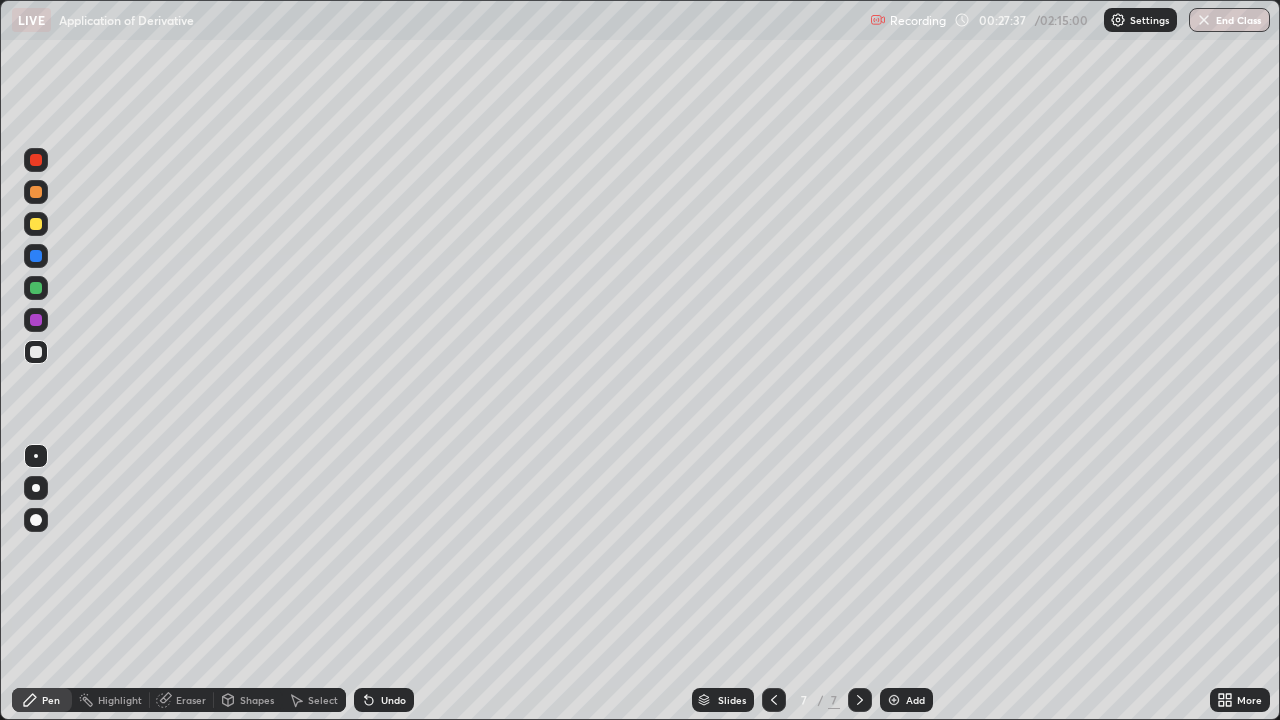 click 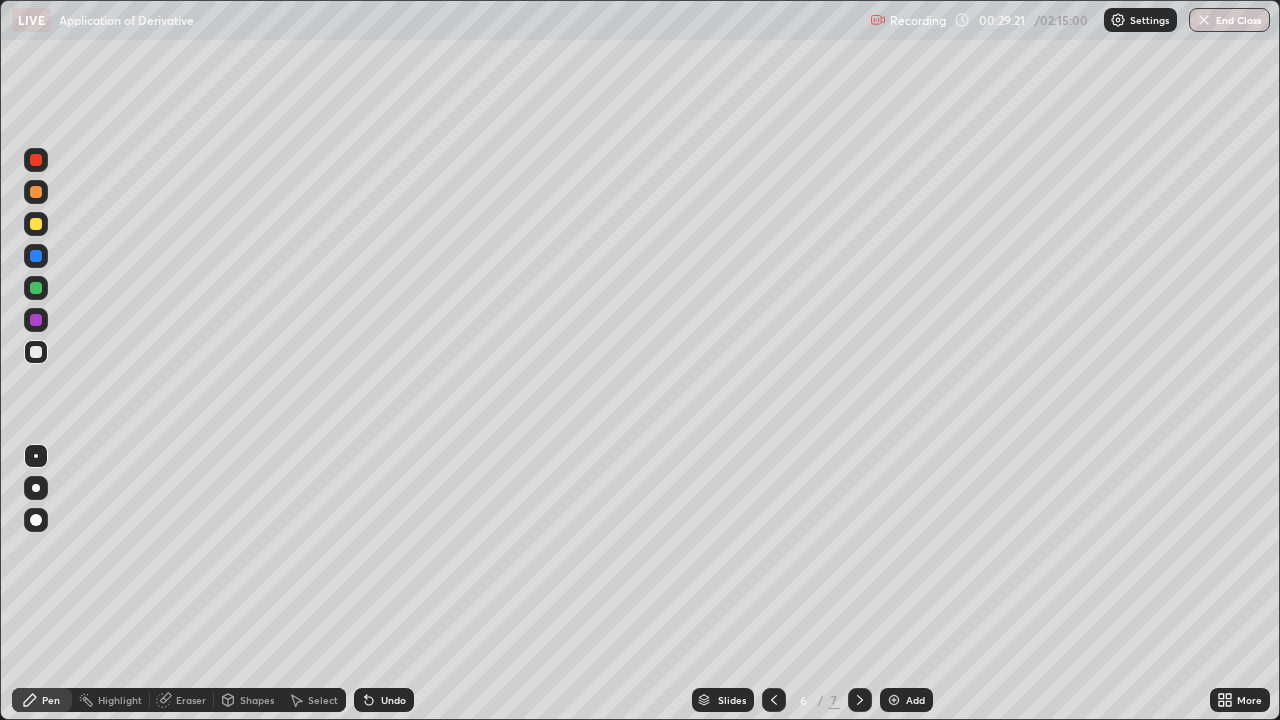 click 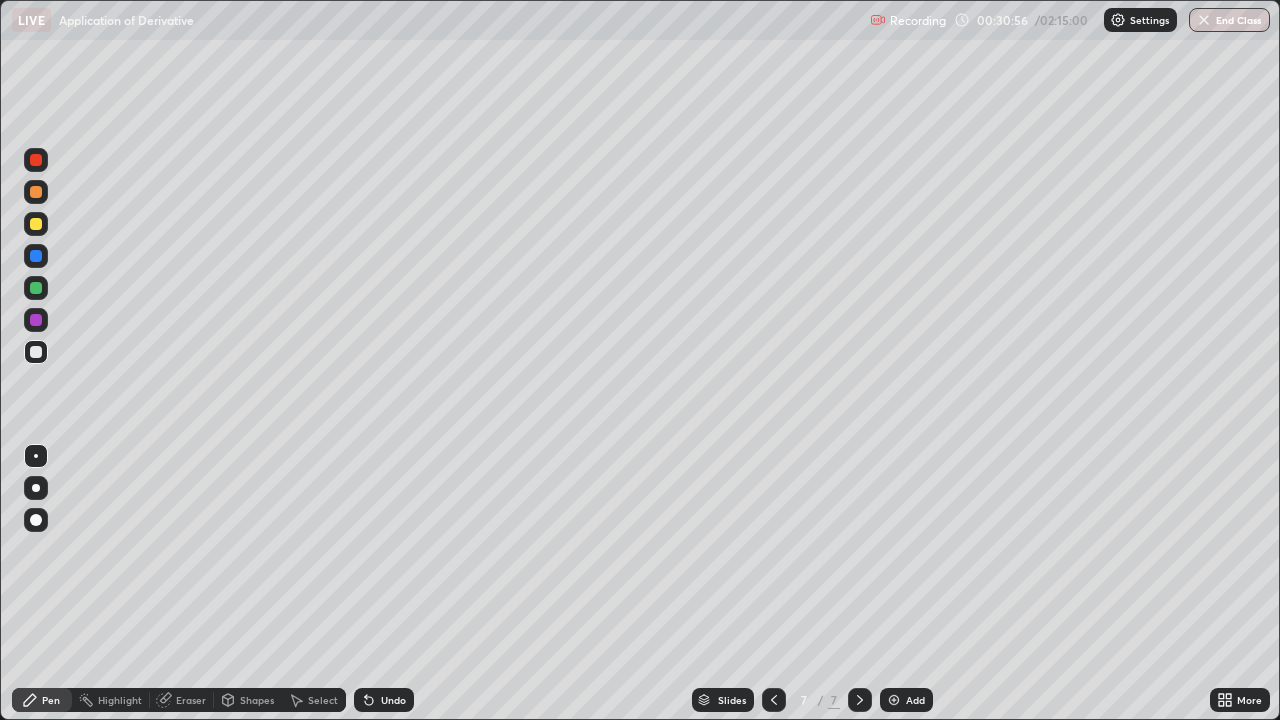 click on "Add" at bounding box center [915, 700] 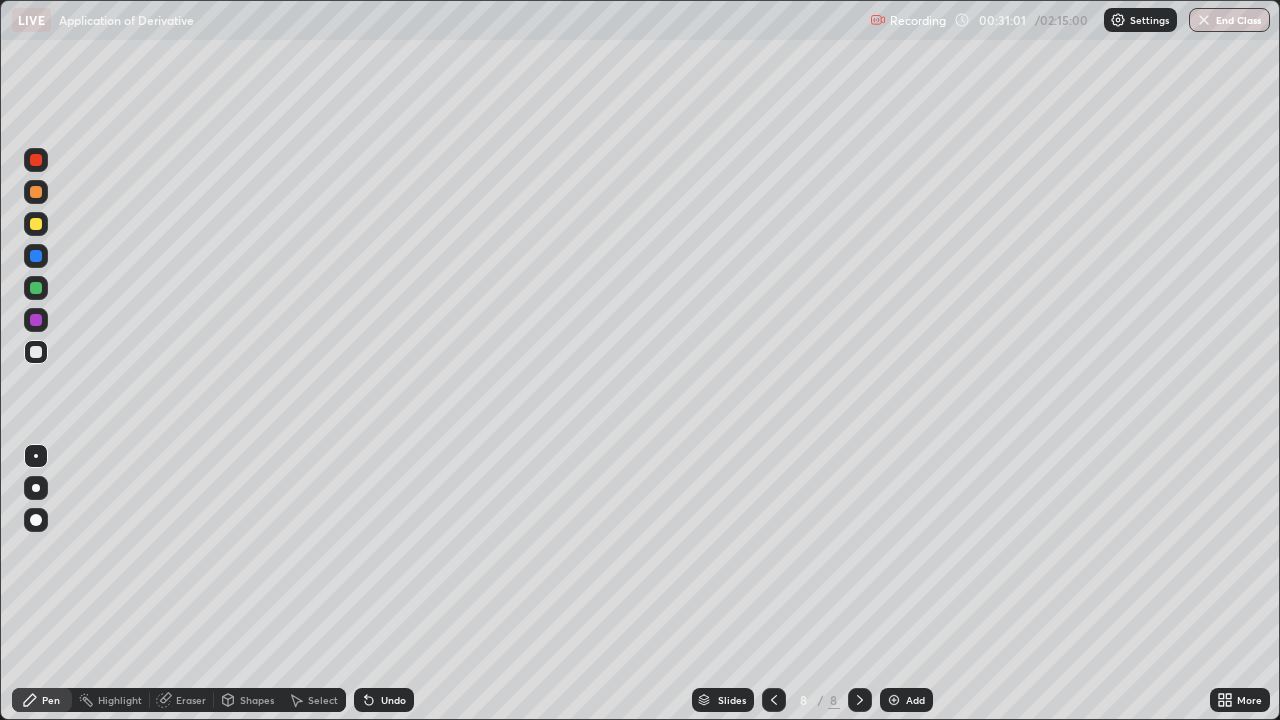 click at bounding box center [36, 224] 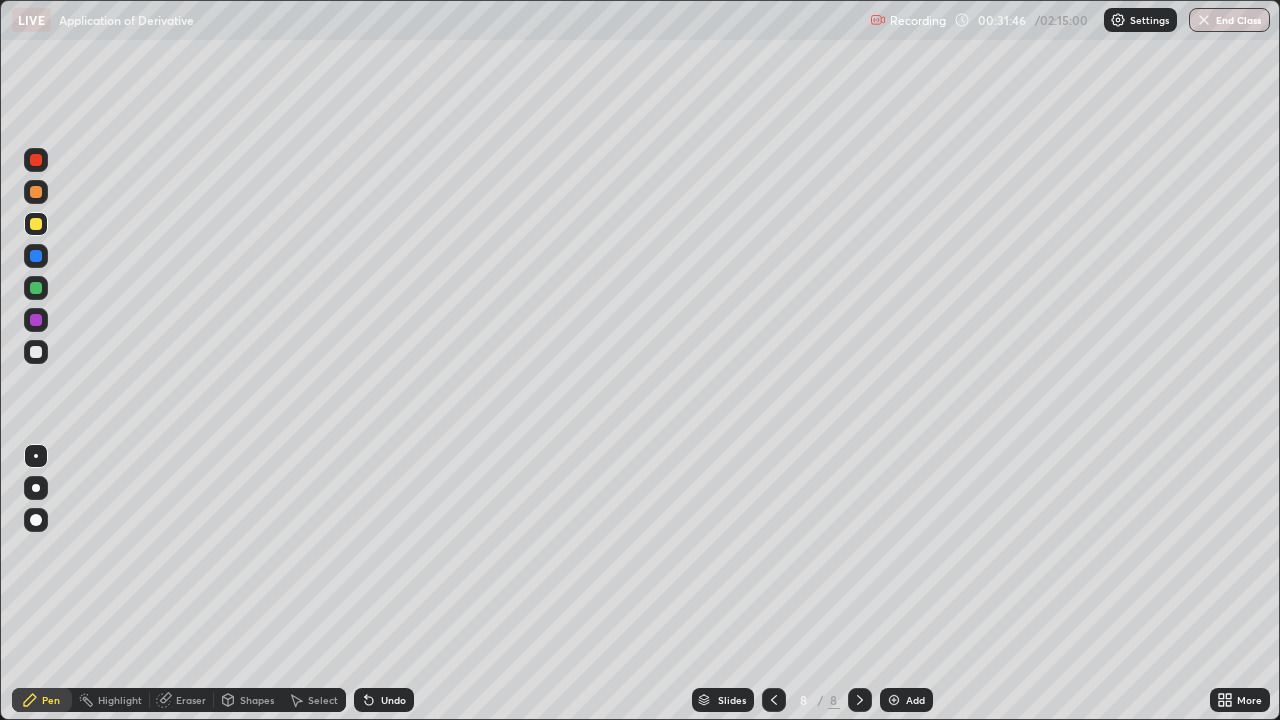 click at bounding box center (36, 352) 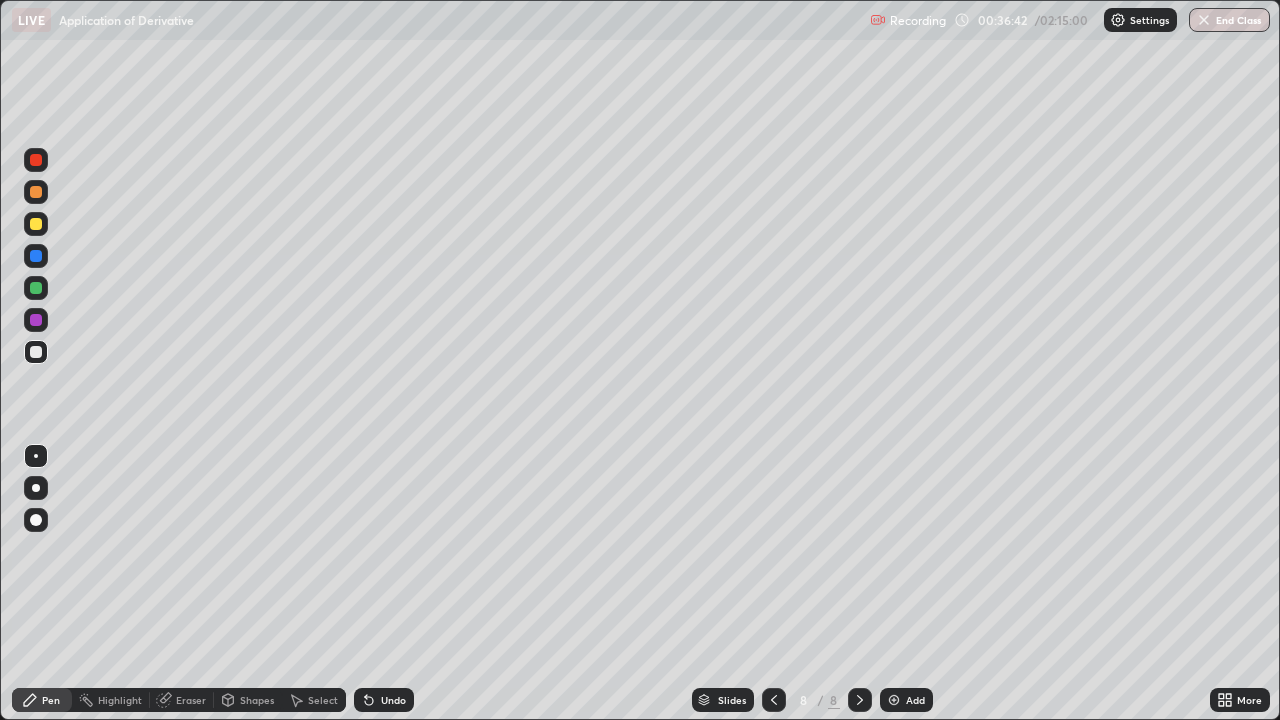 click on "Add" at bounding box center [906, 700] 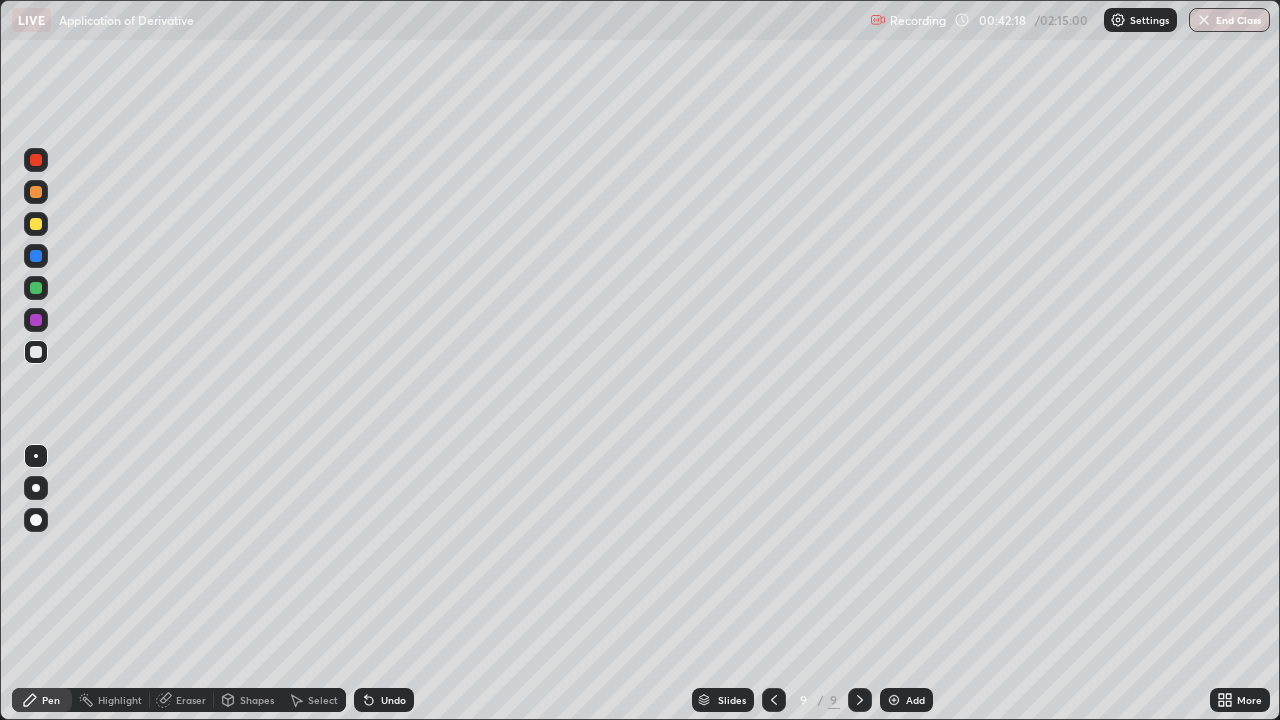click at bounding box center [36, 224] 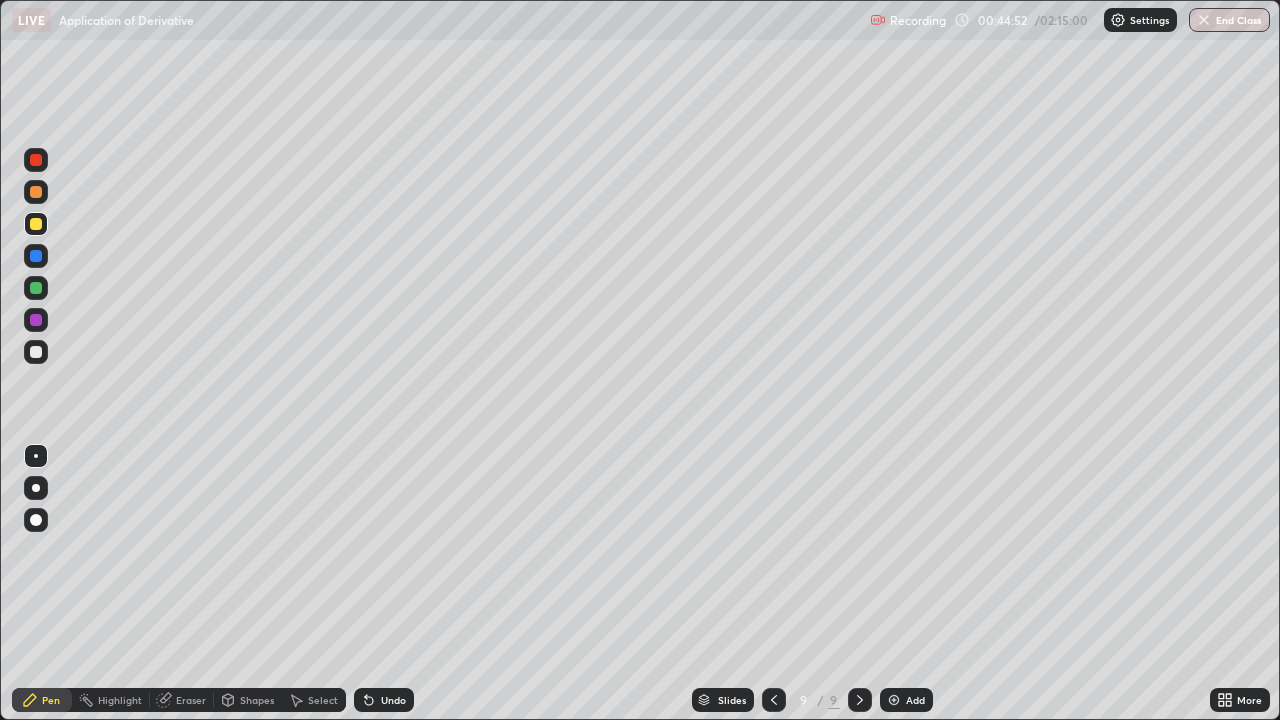 click at bounding box center (894, 700) 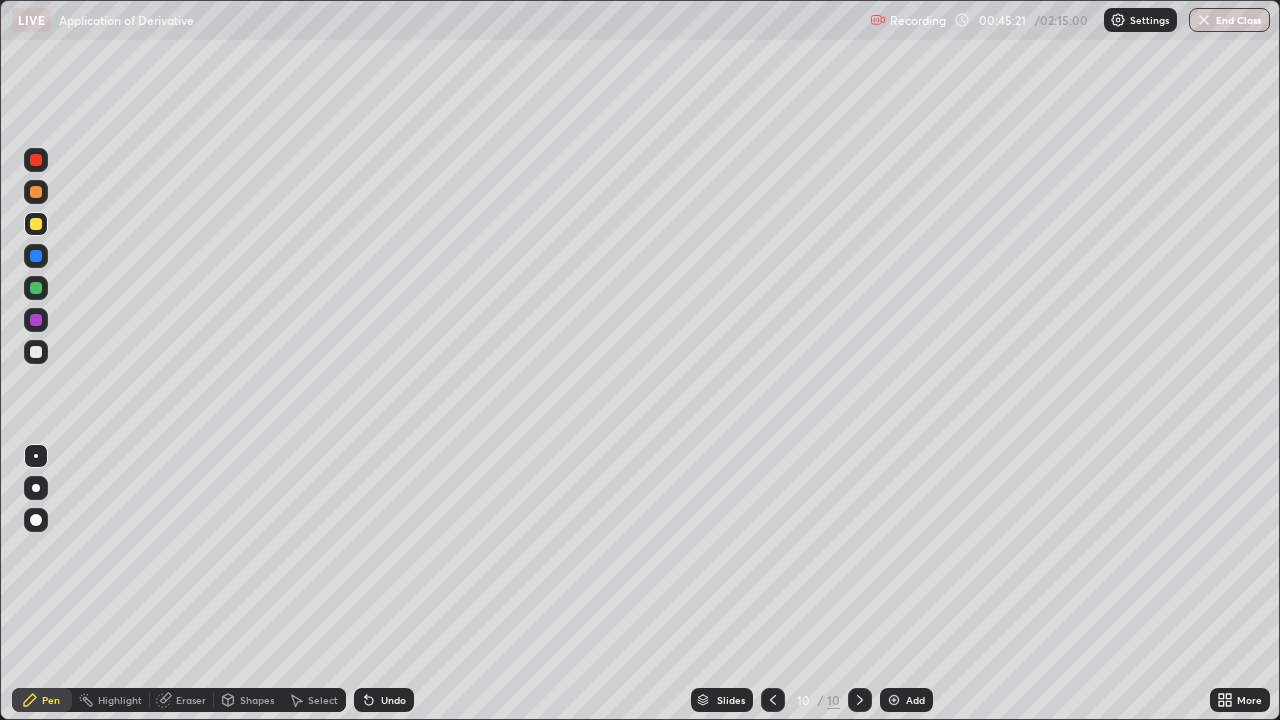click on "Undo" at bounding box center [393, 700] 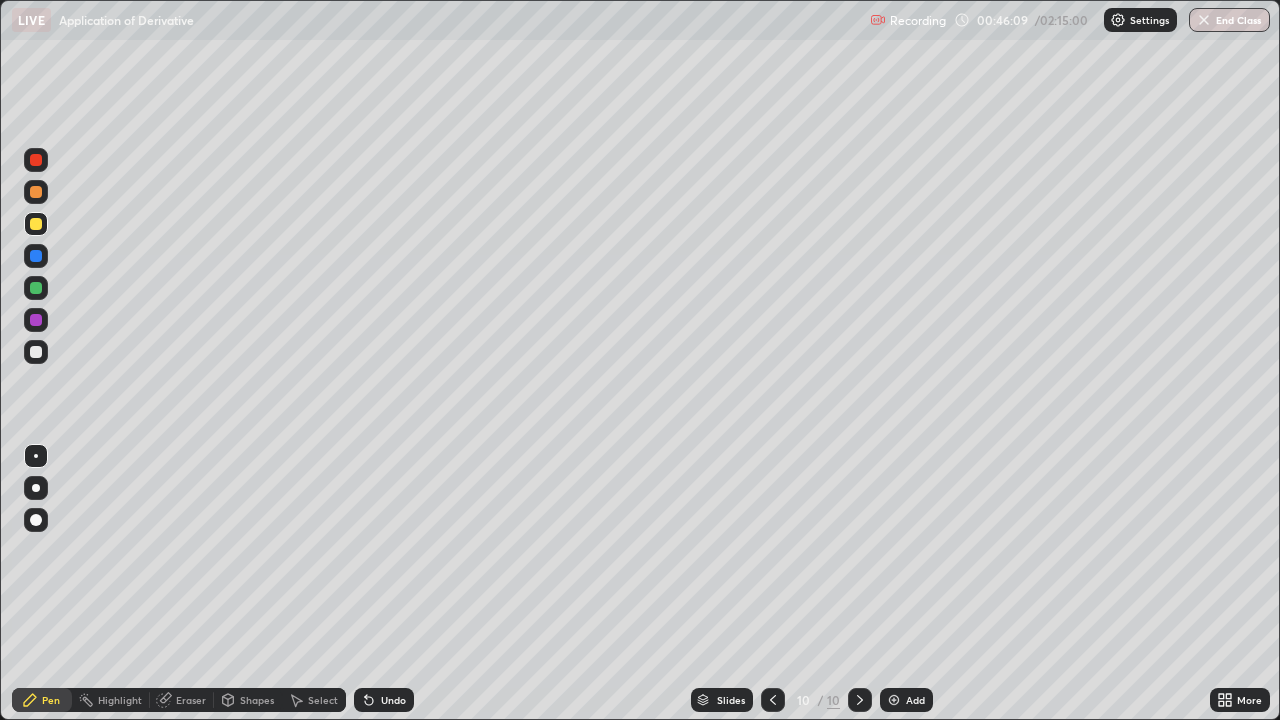 click on "Undo" at bounding box center (380, 700) 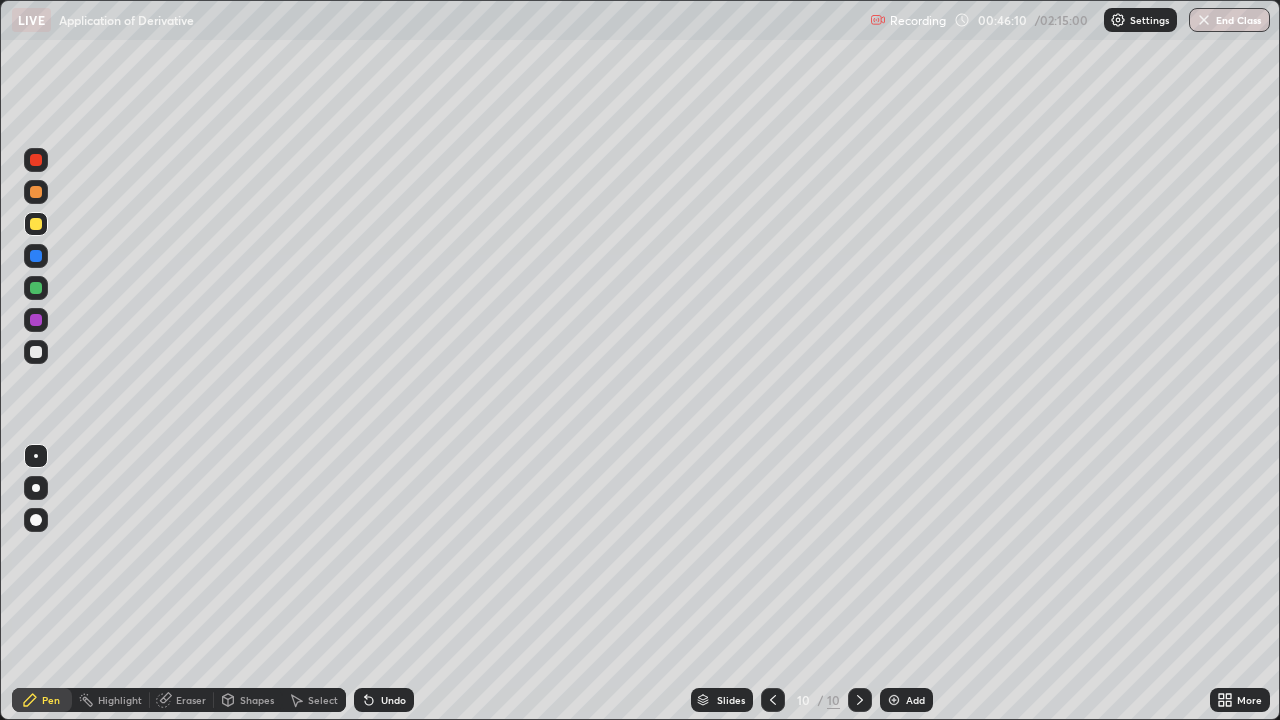 click on "Undo" at bounding box center [384, 700] 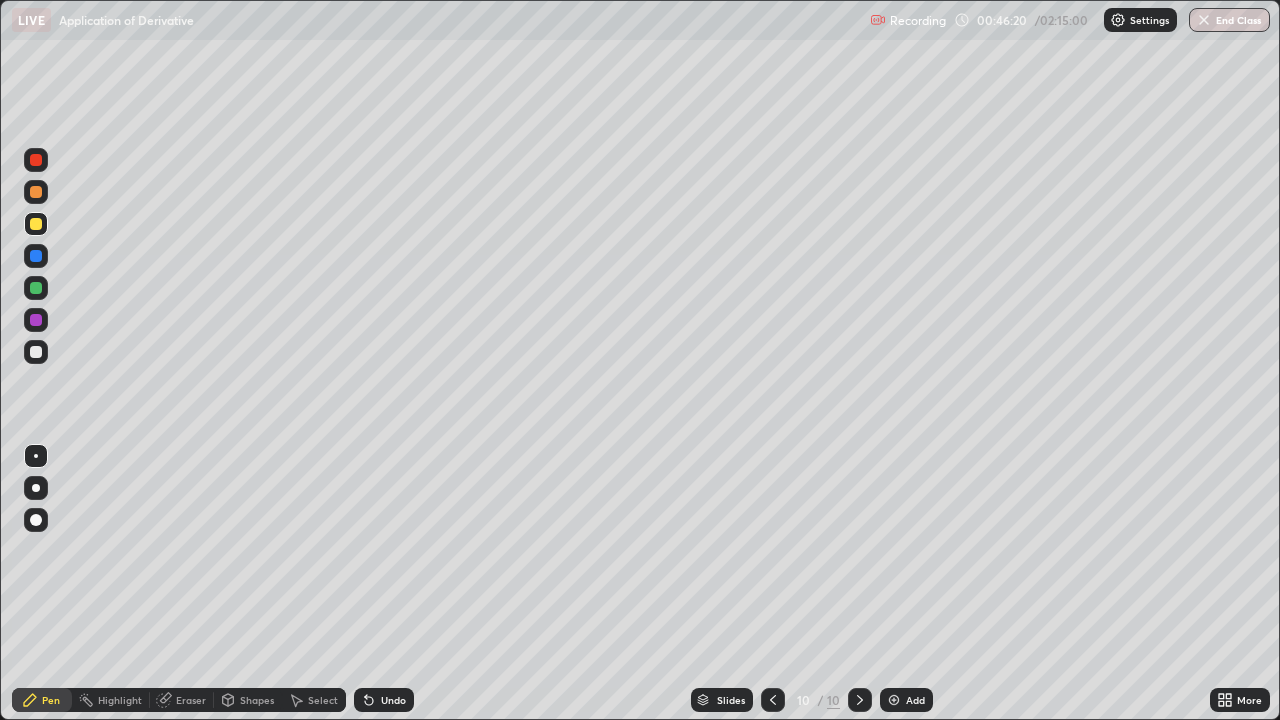 click on "Undo" at bounding box center [384, 700] 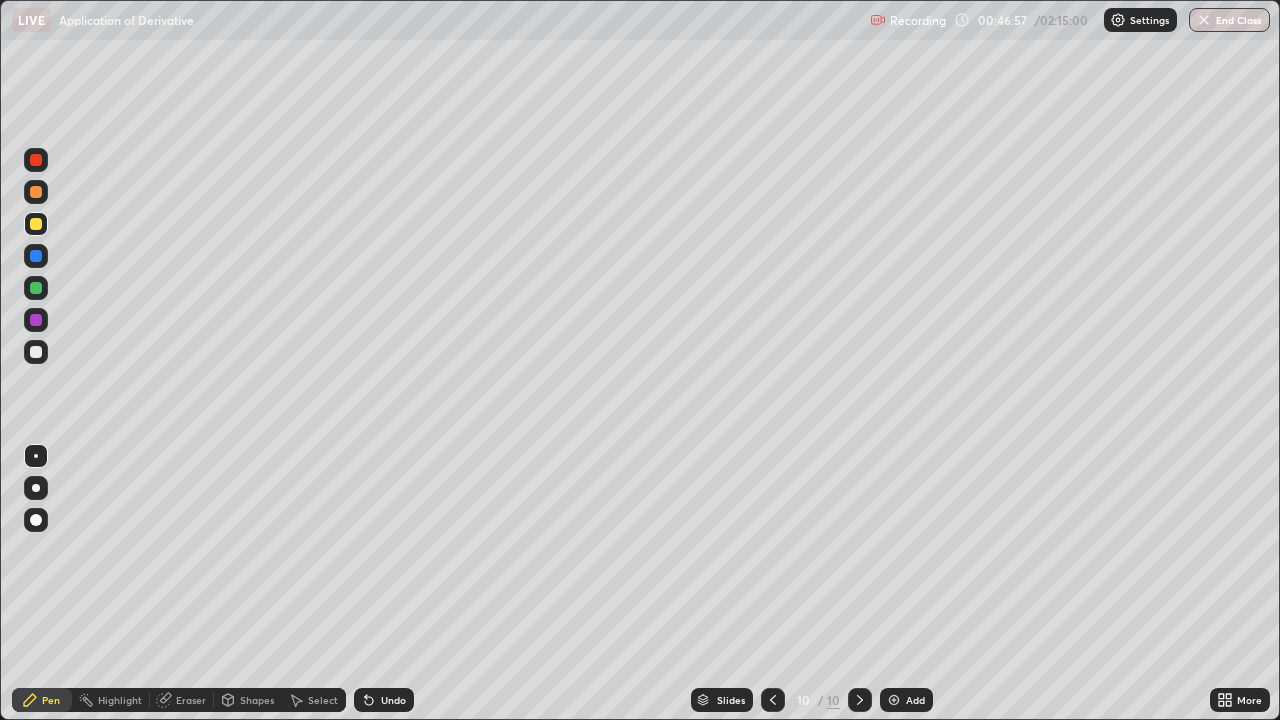 click at bounding box center [894, 700] 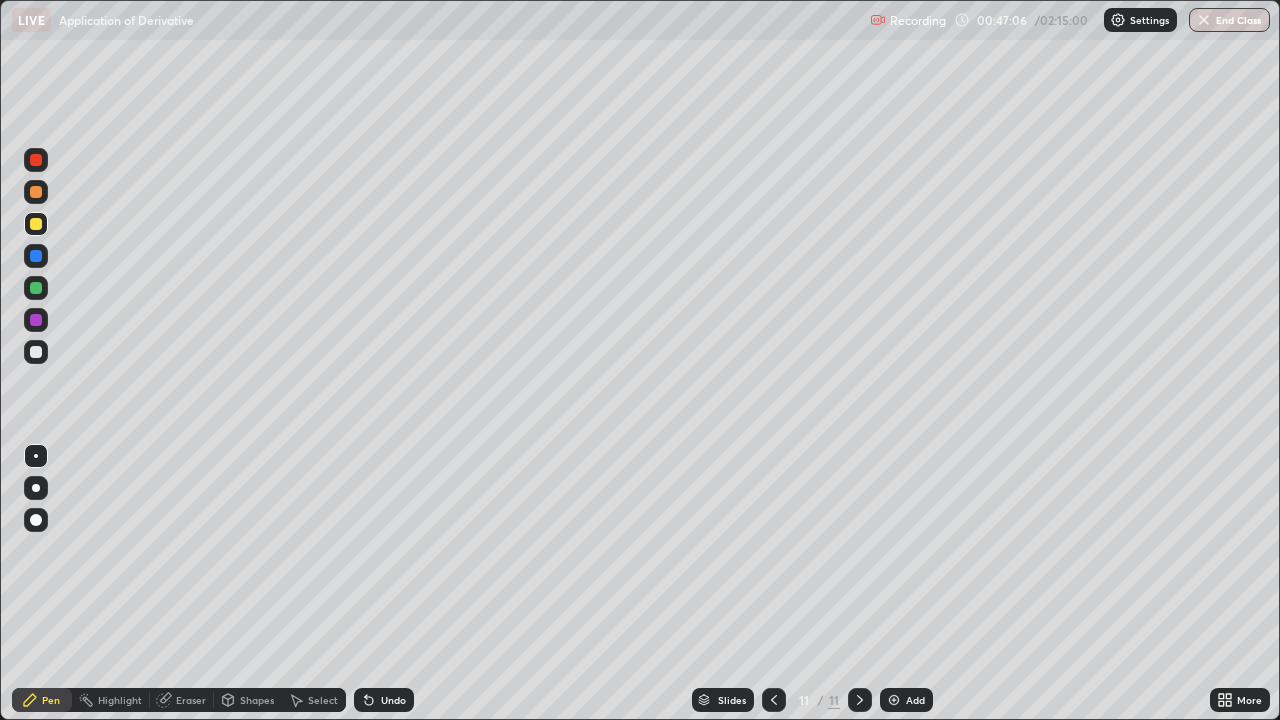 click at bounding box center (36, 352) 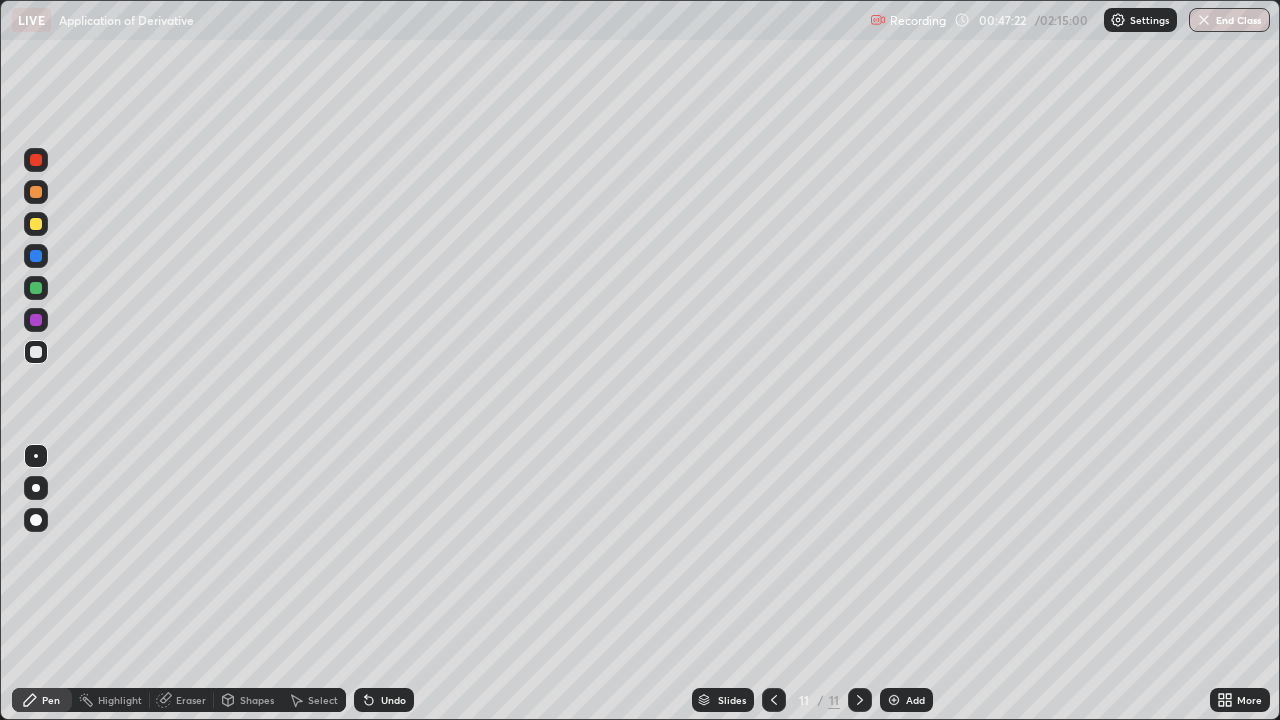 click 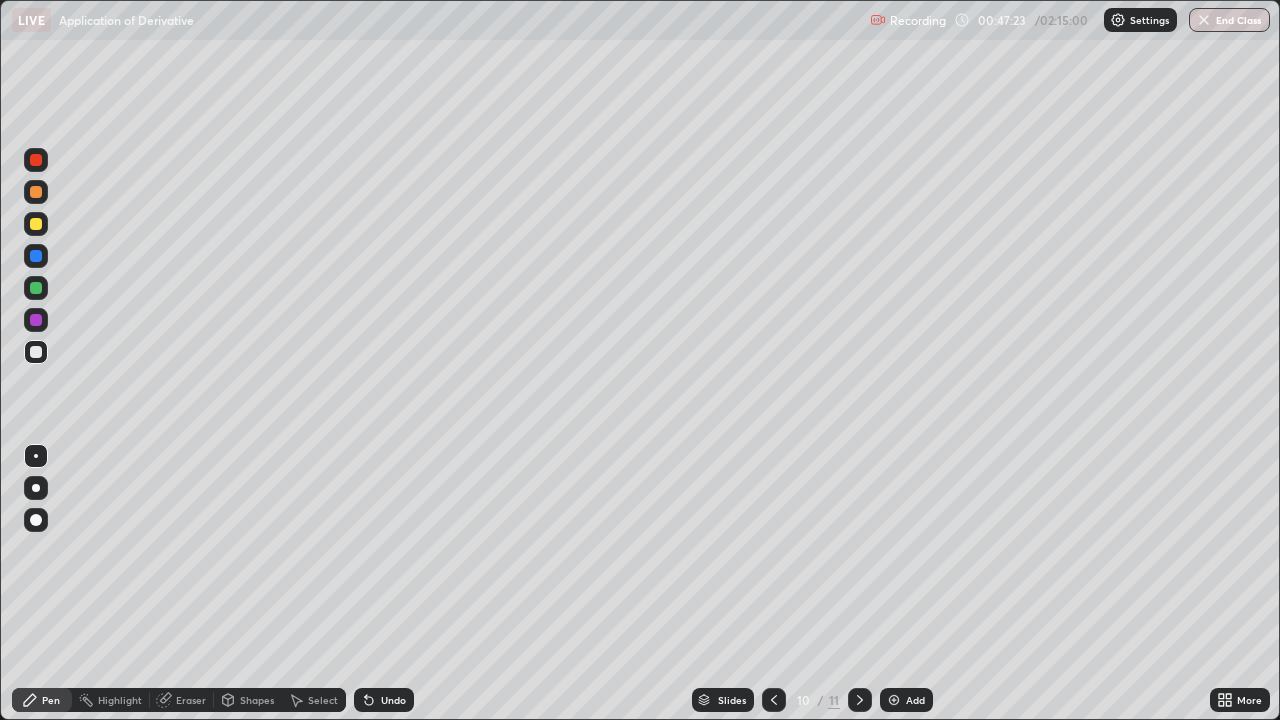 click 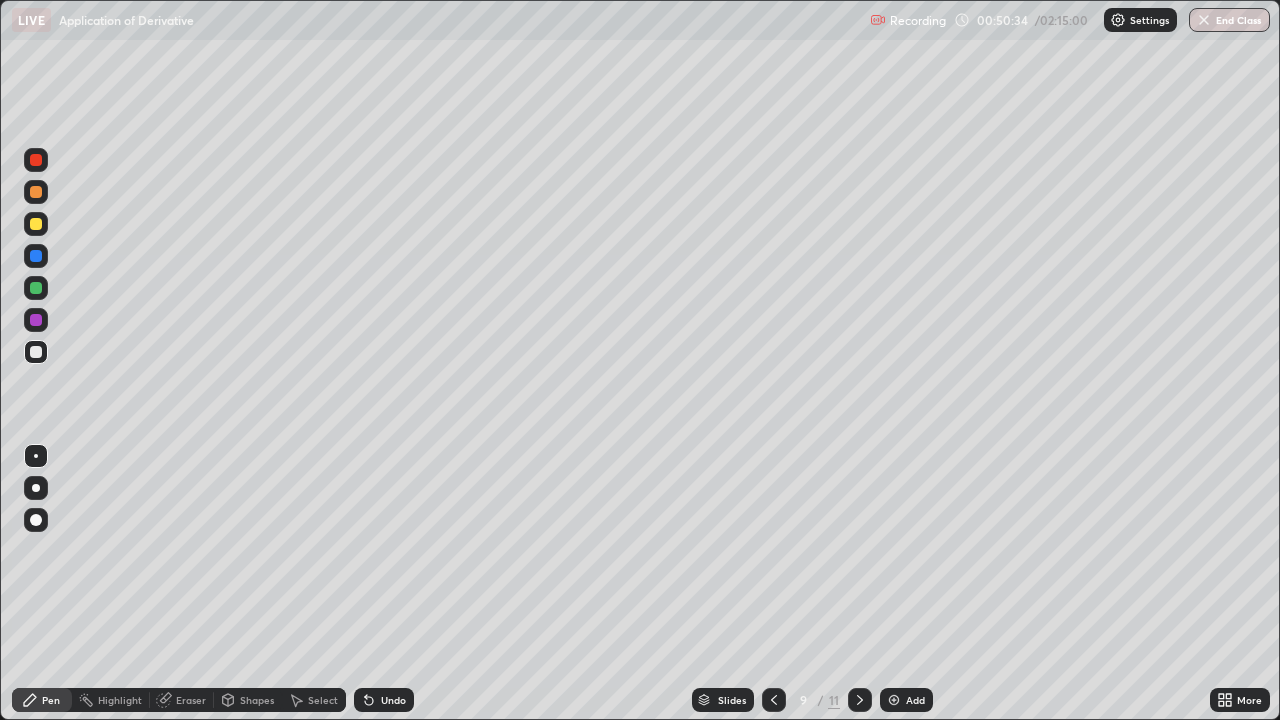 click 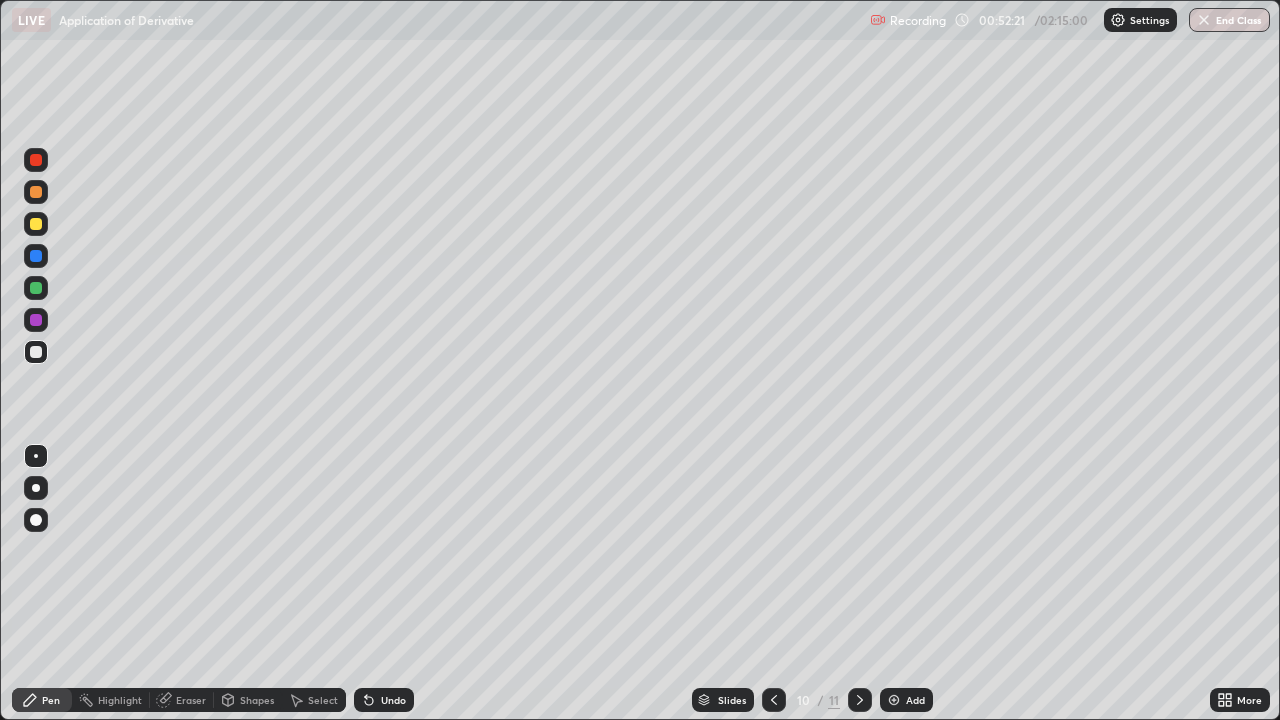 click at bounding box center (860, 700) 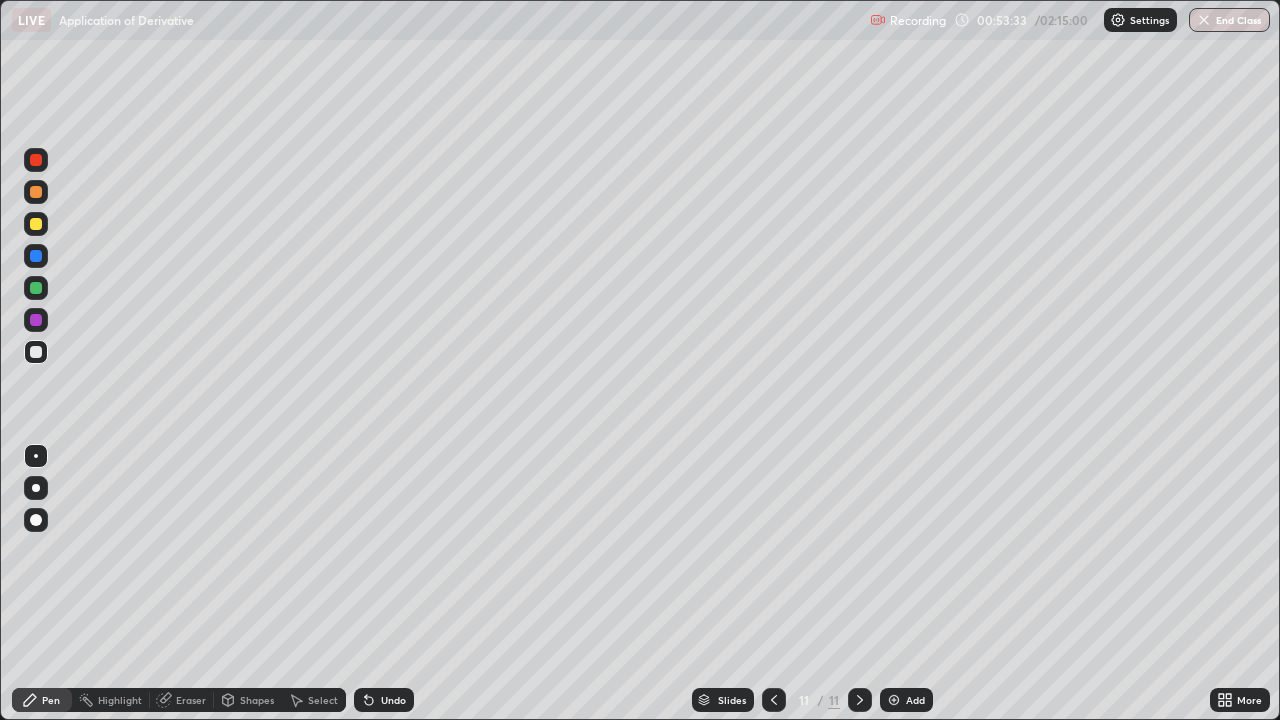 click on "Add" at bounding box center [906, 700] 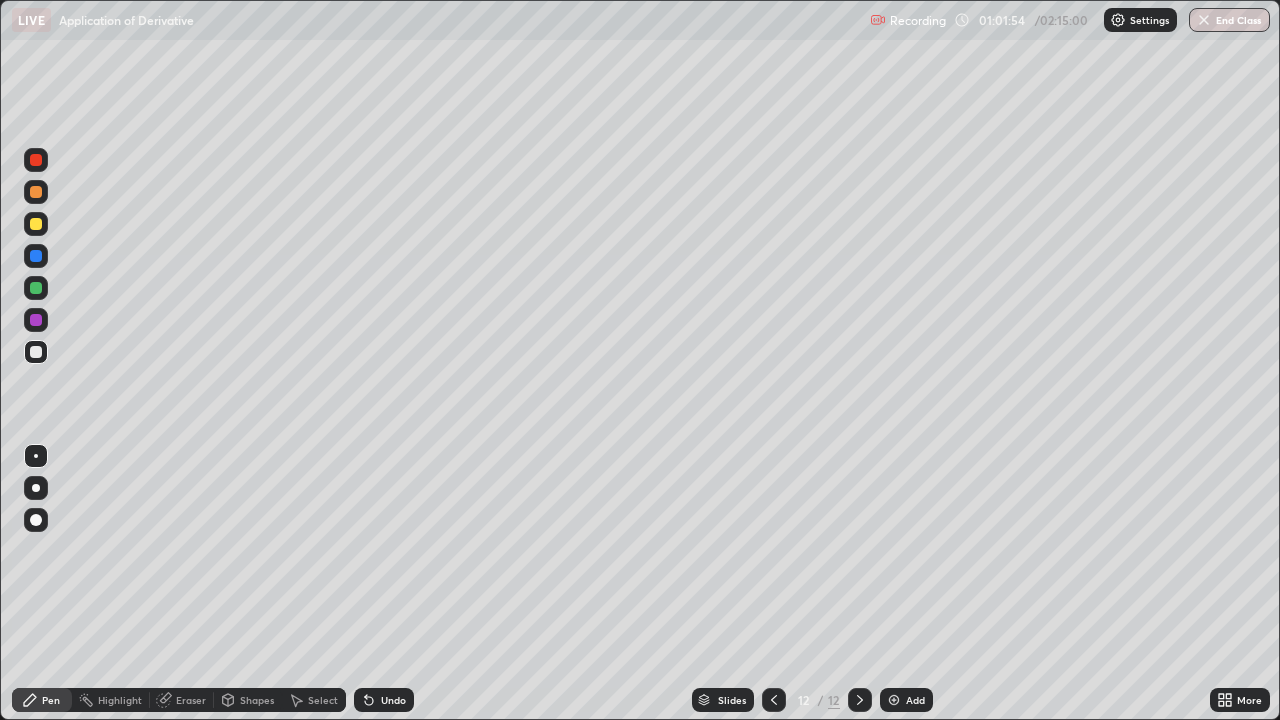 click at bounding box center (36, 224) 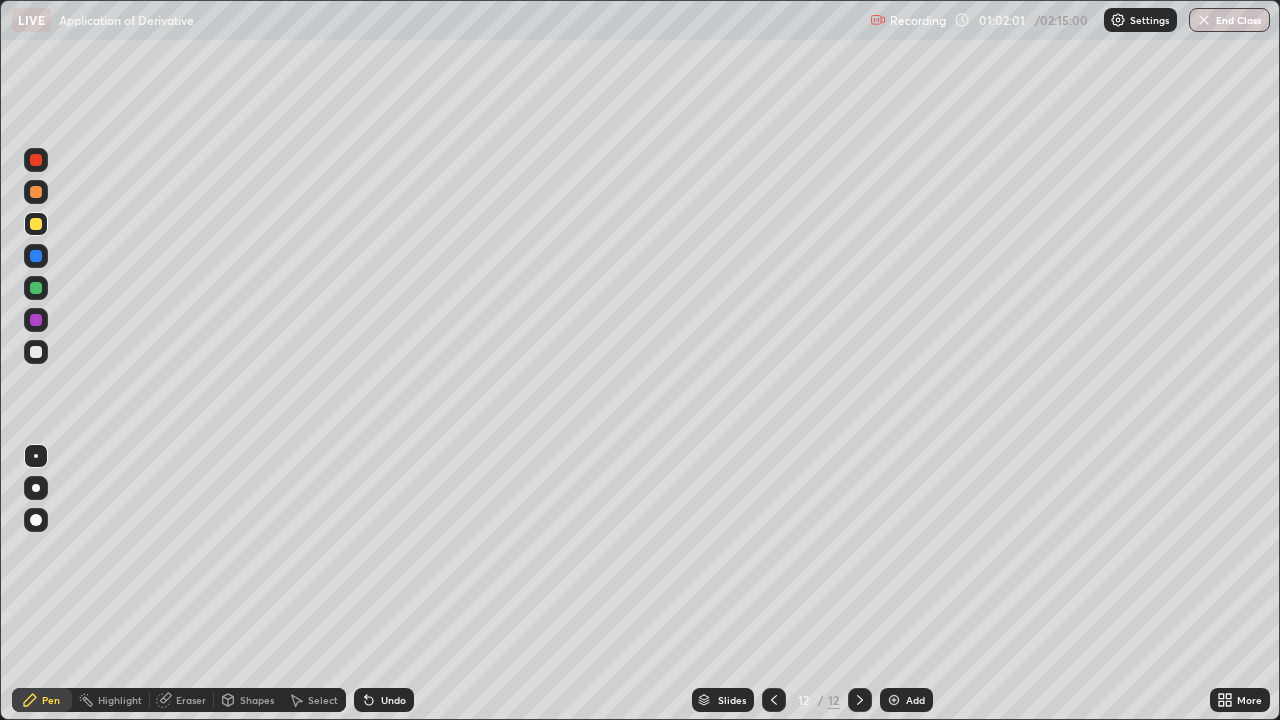 click on "Undo" at bounding box center [393, 700] 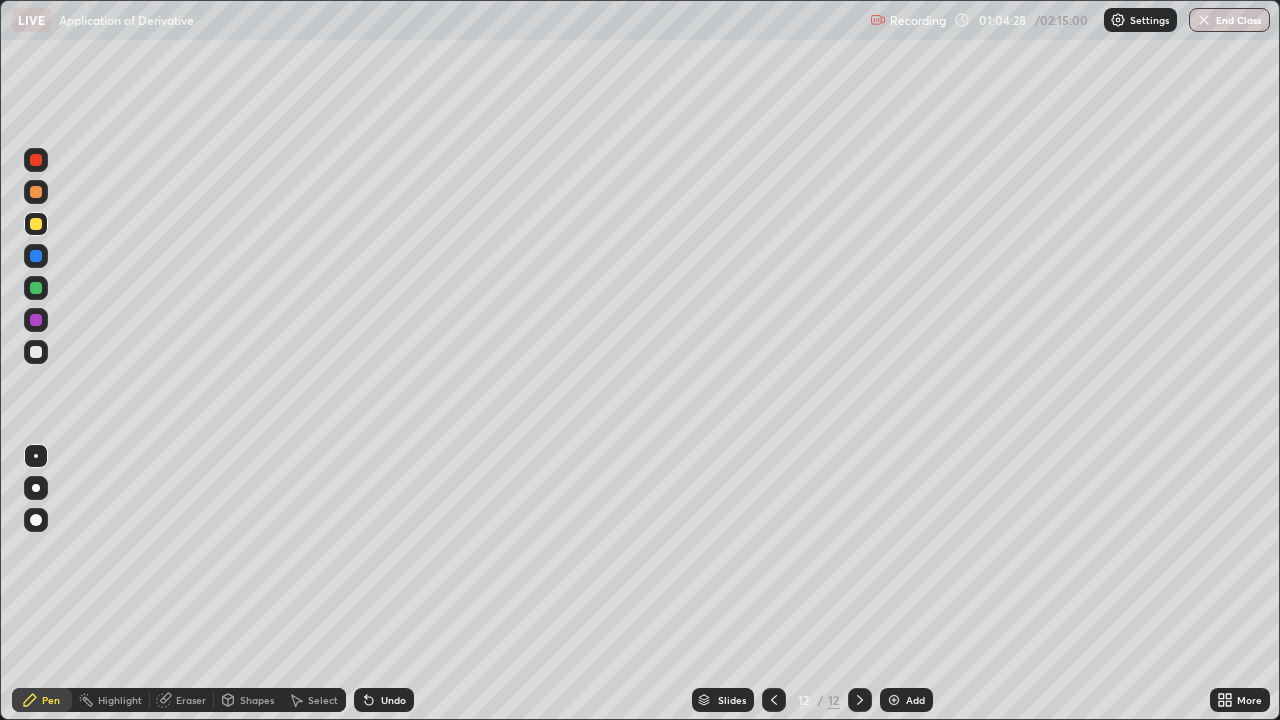click at bounding box center (36, 288) 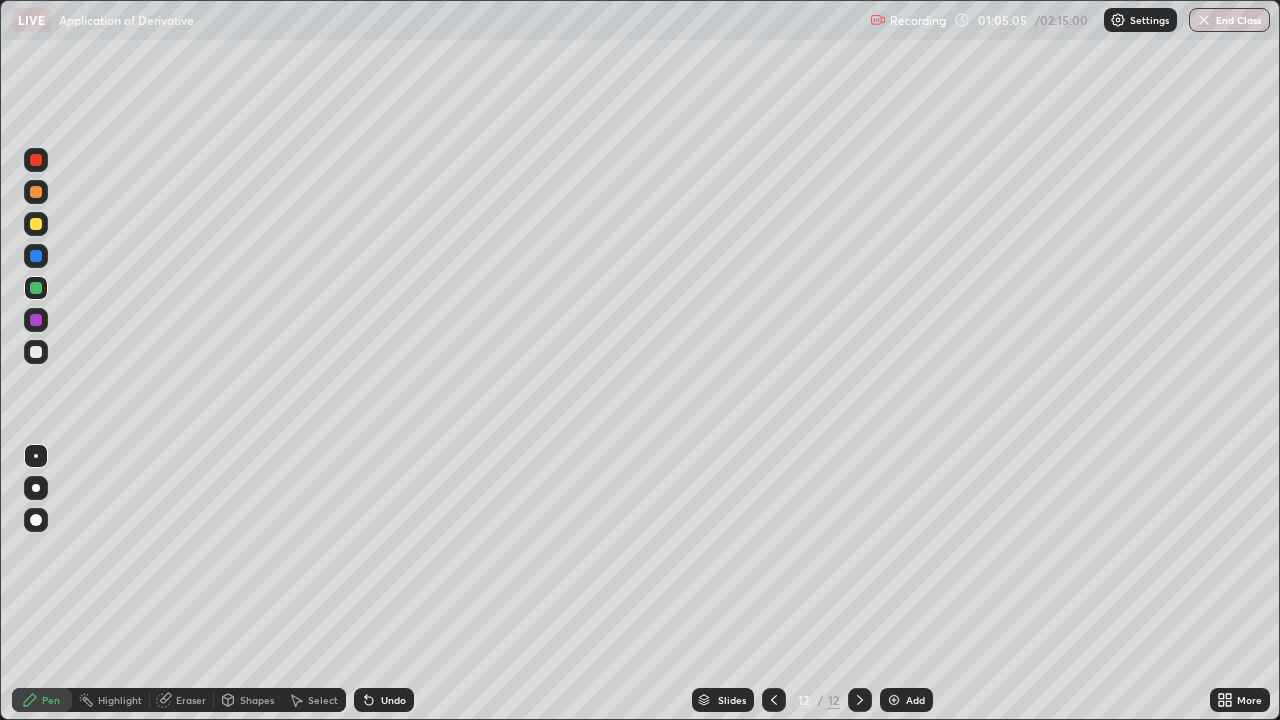 click on "Undo" at bounding box center (393, 700) 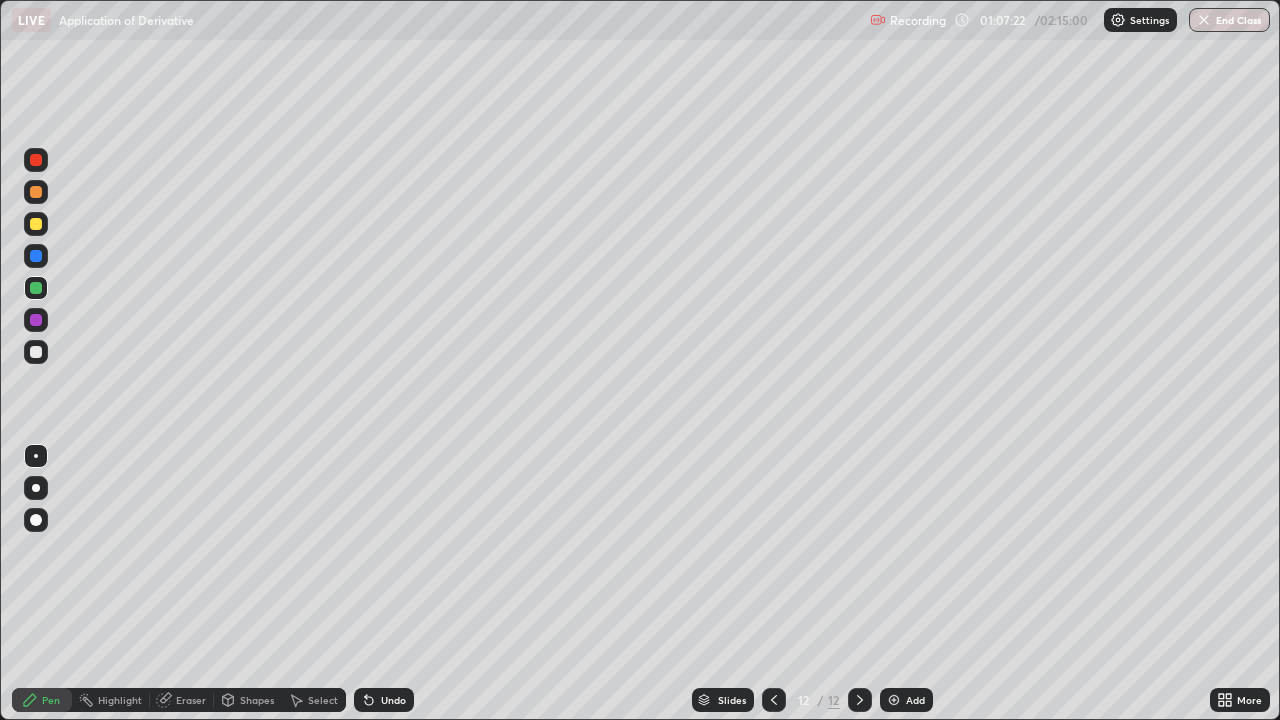 click on "Add" at bounding box center (915, 700) 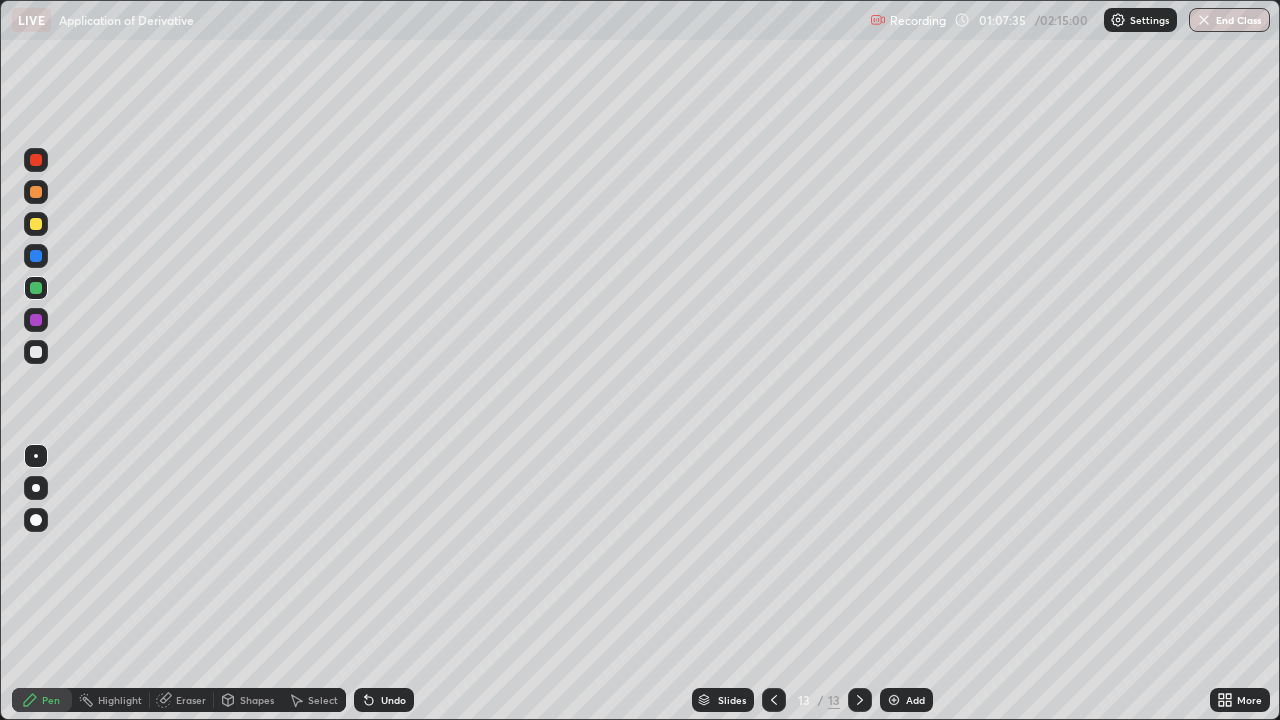 click at bounding box center (36, 192) 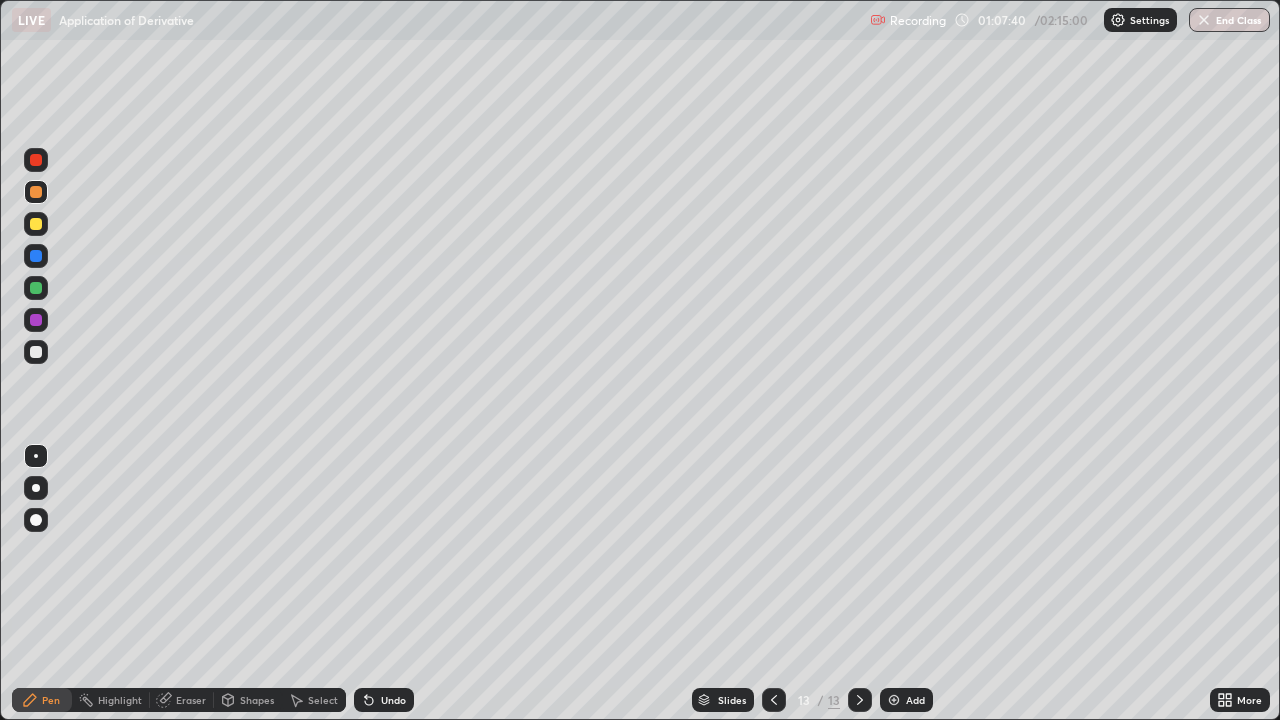 click on "Undo" at bounding box center [393, 700] 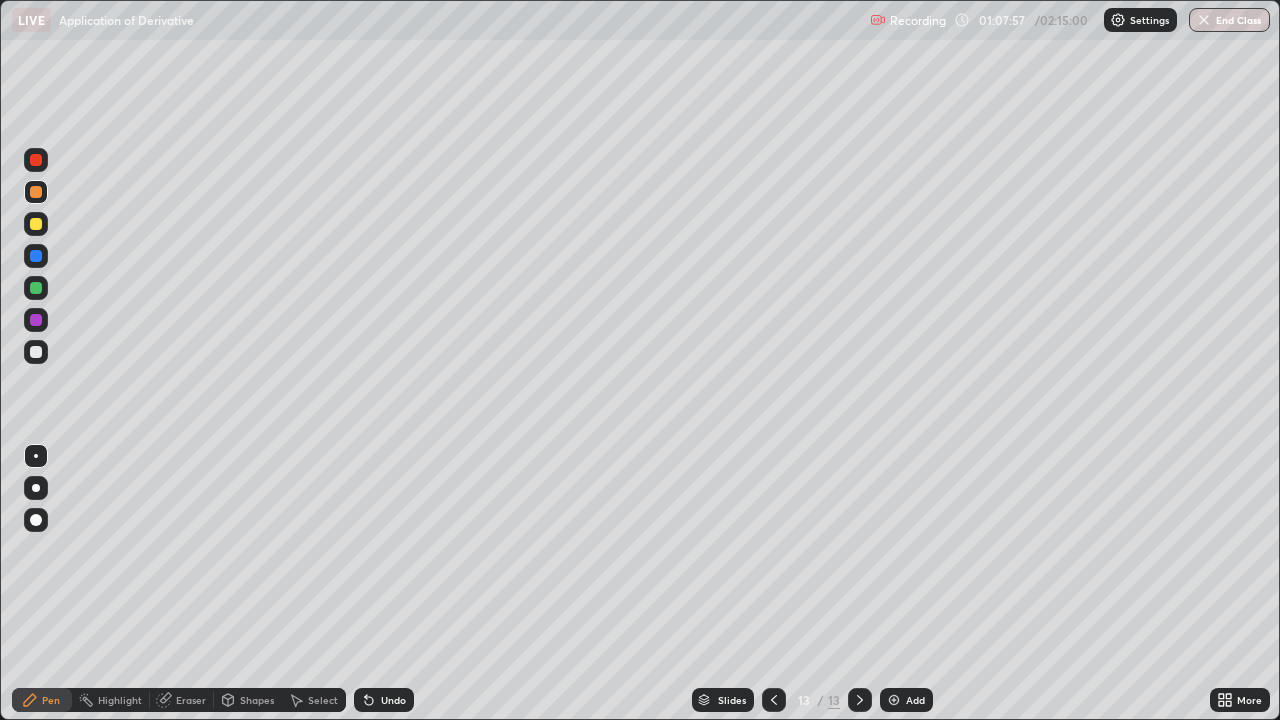click at bounding box center [36, 288] 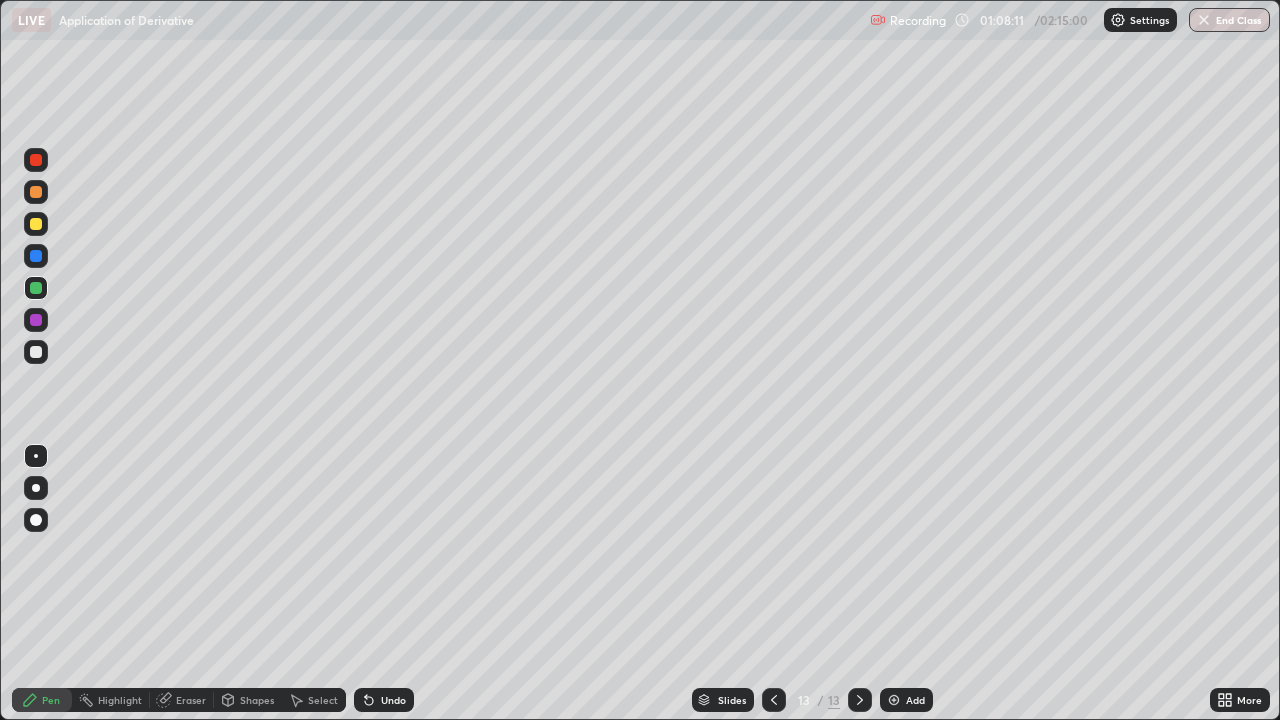 click on "Undo" at bounding box center [393, 700] 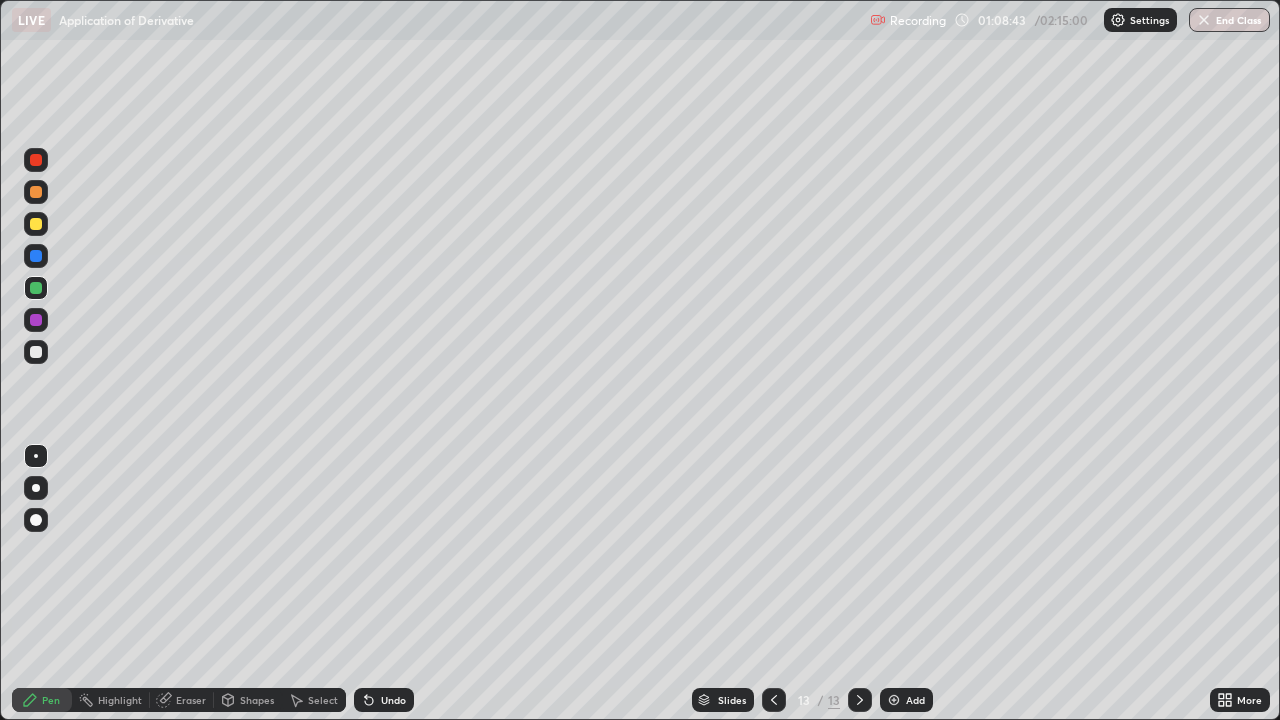 click at bounding box center (36, 352) 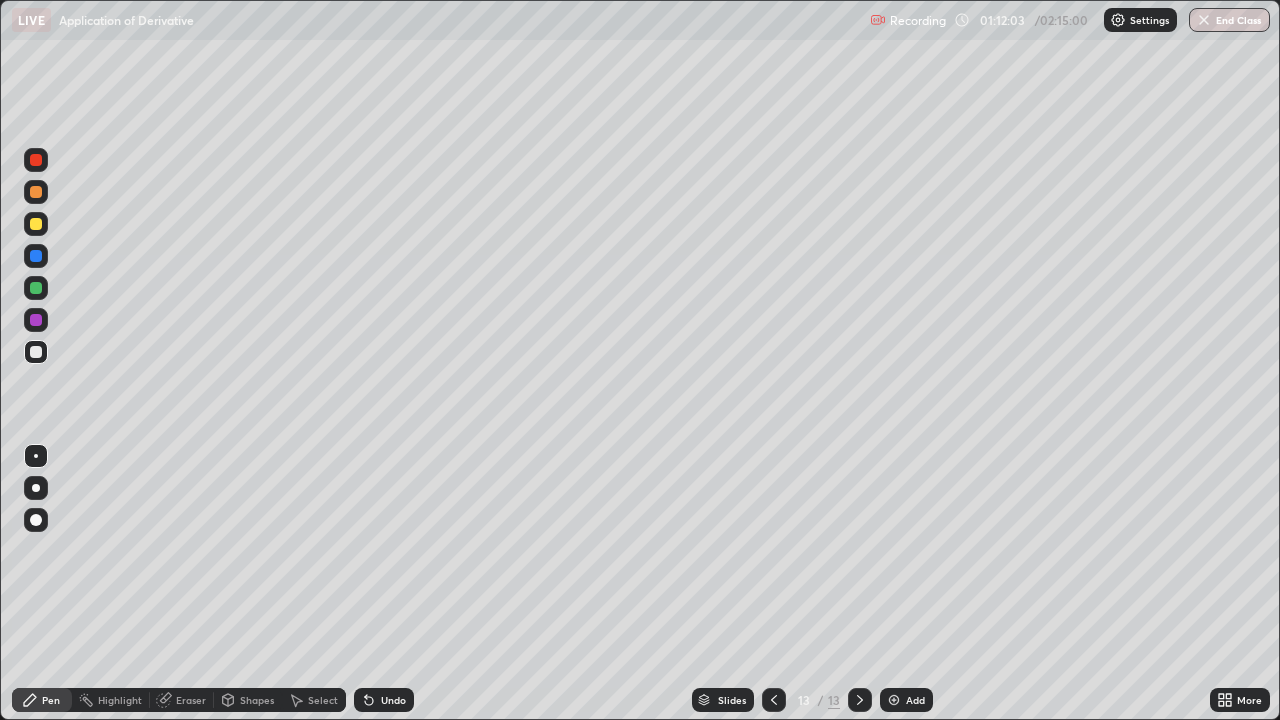 click at bounding box center (894, 700) 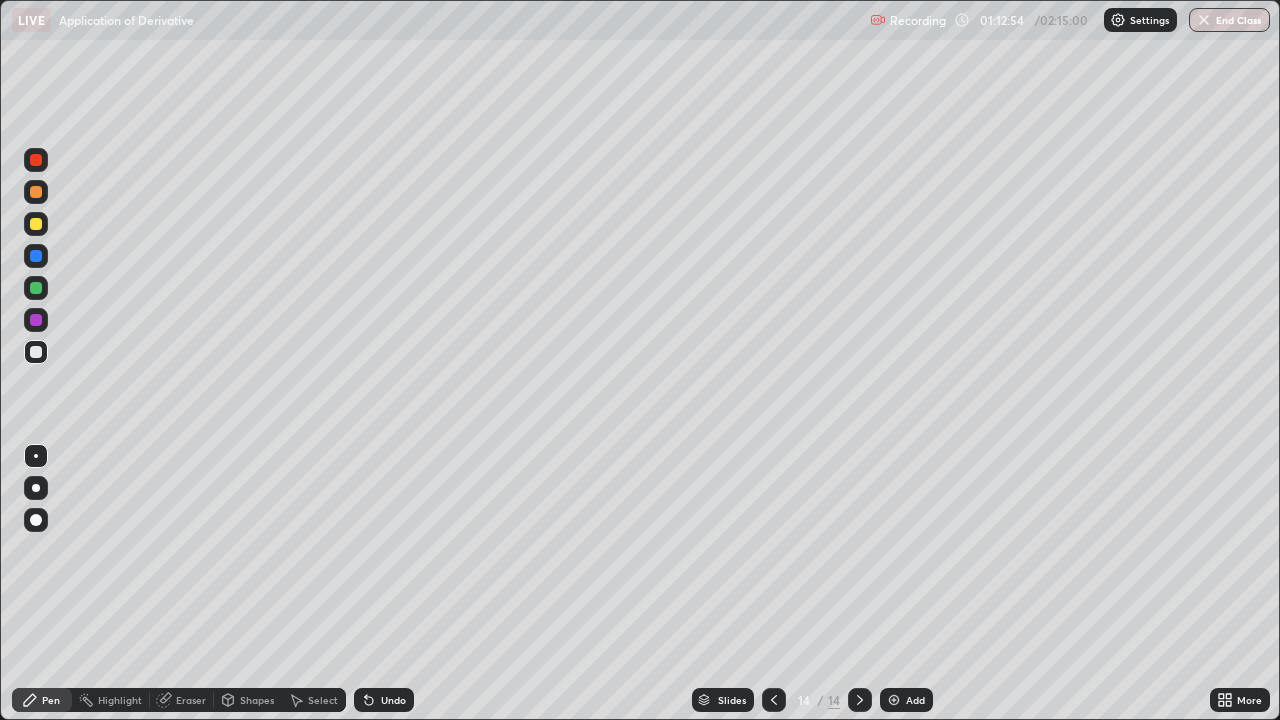 click at bounding box center (774, 700) 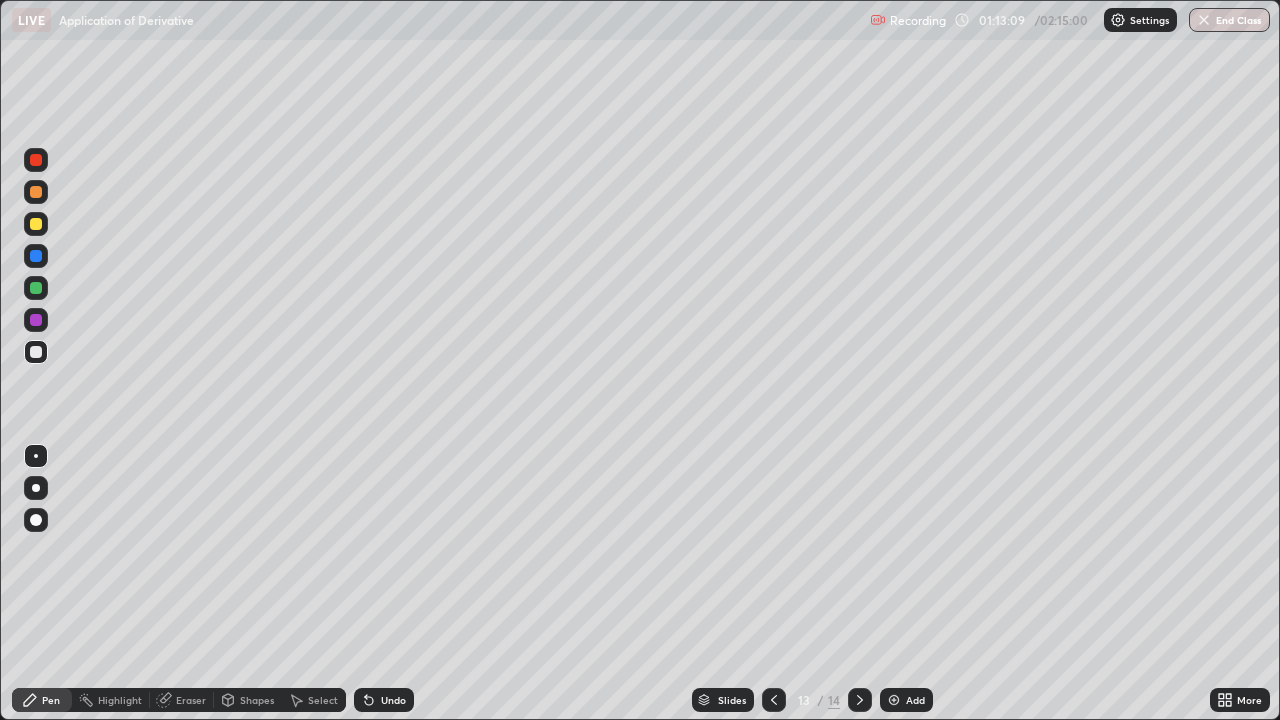 click 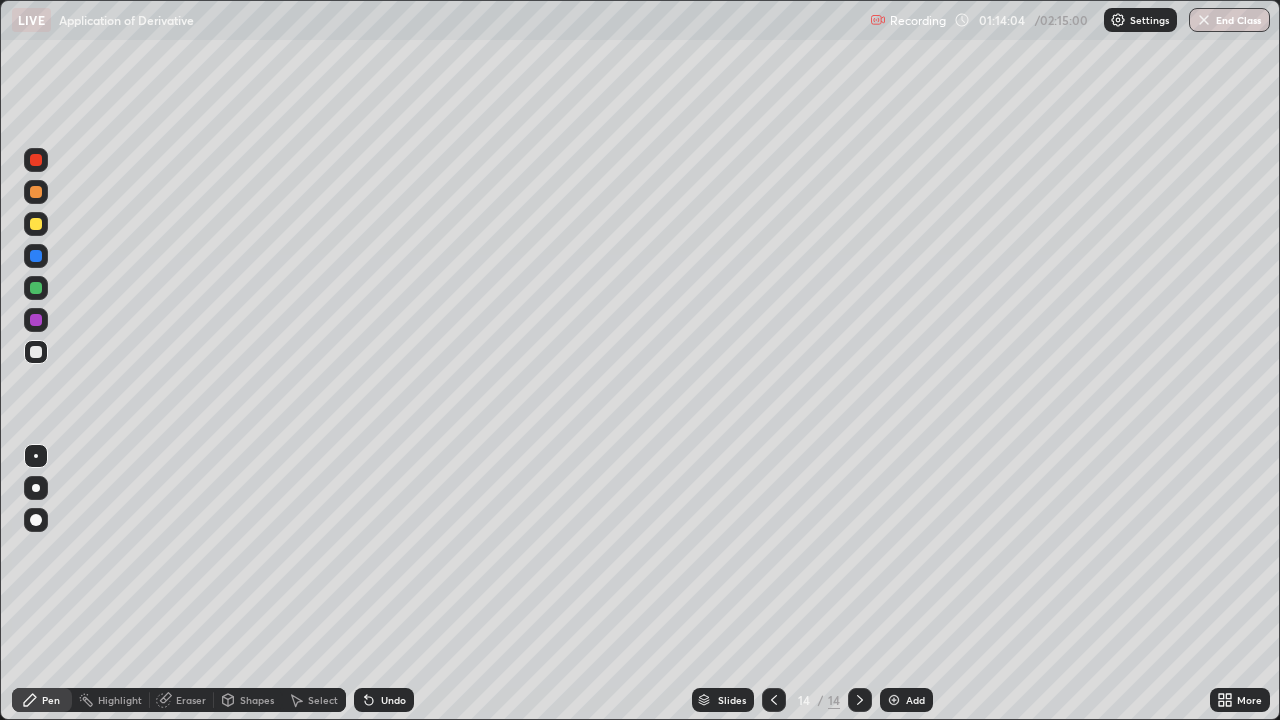 click at bounding box center [36, 192] 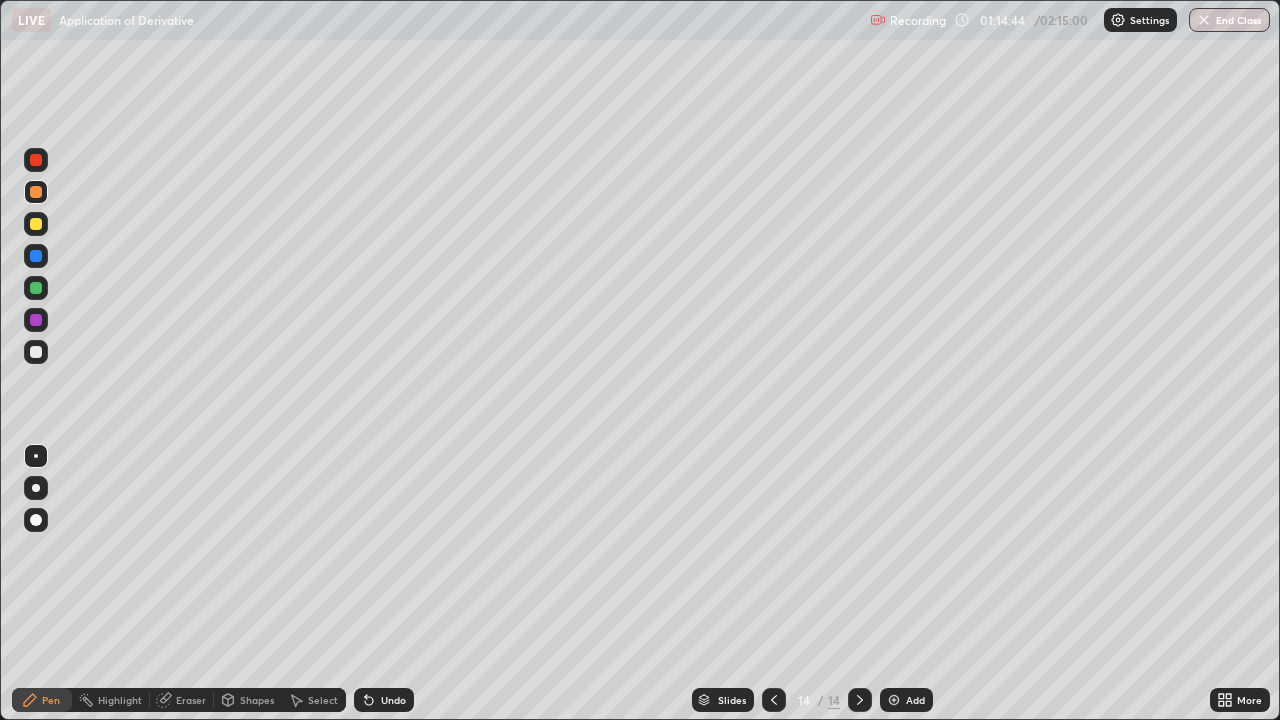 click at bounding box center (36, 224) 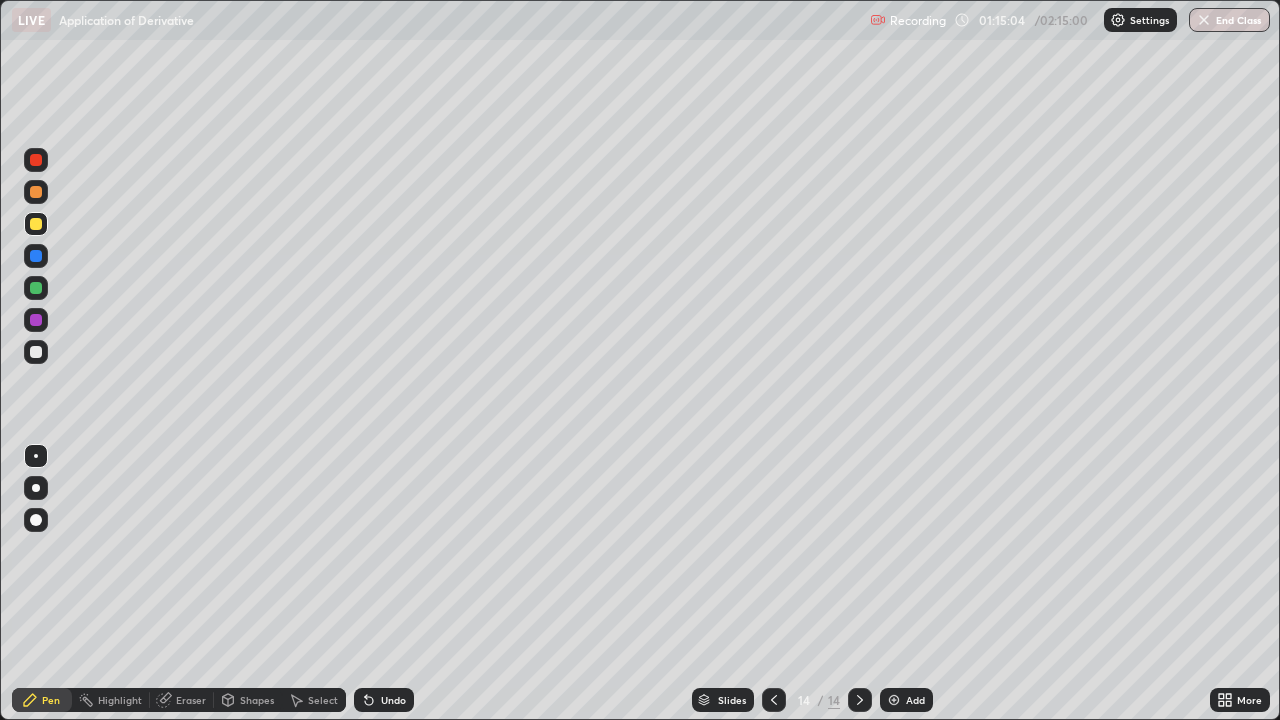click on "Undo" at bounding box center (393, 700) 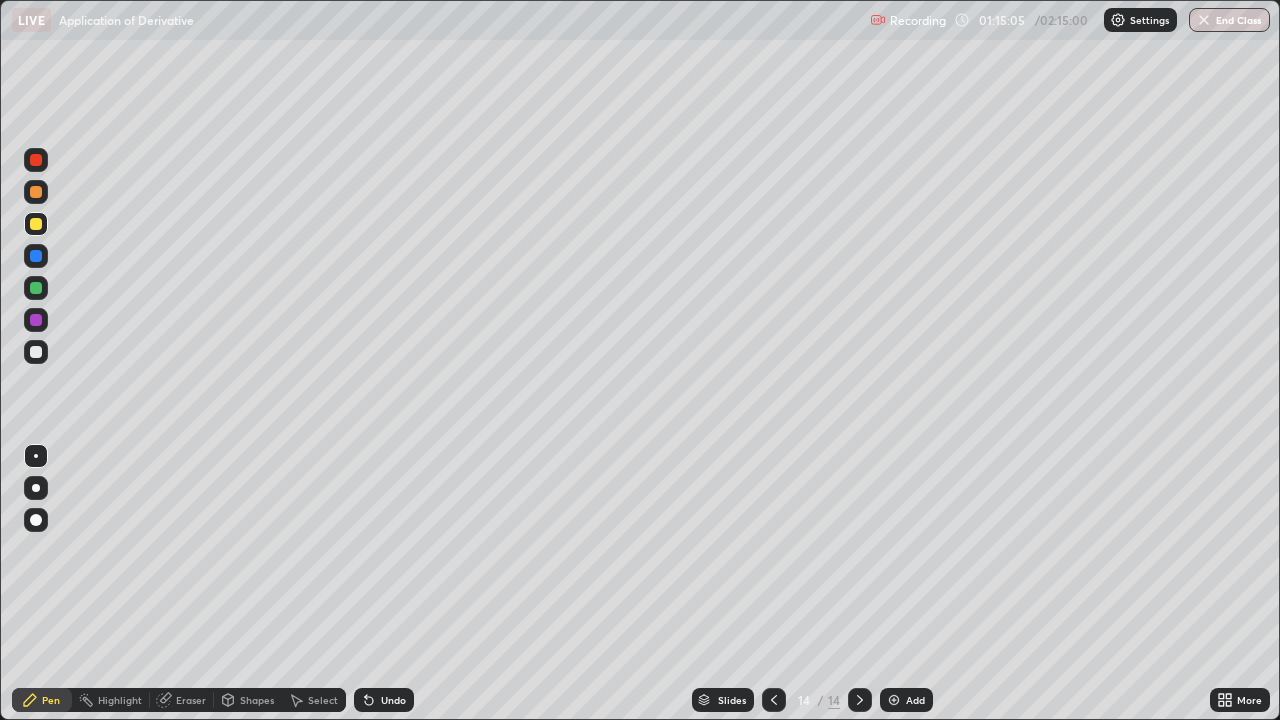 click on "Undo" at bounding box center (393, 700) 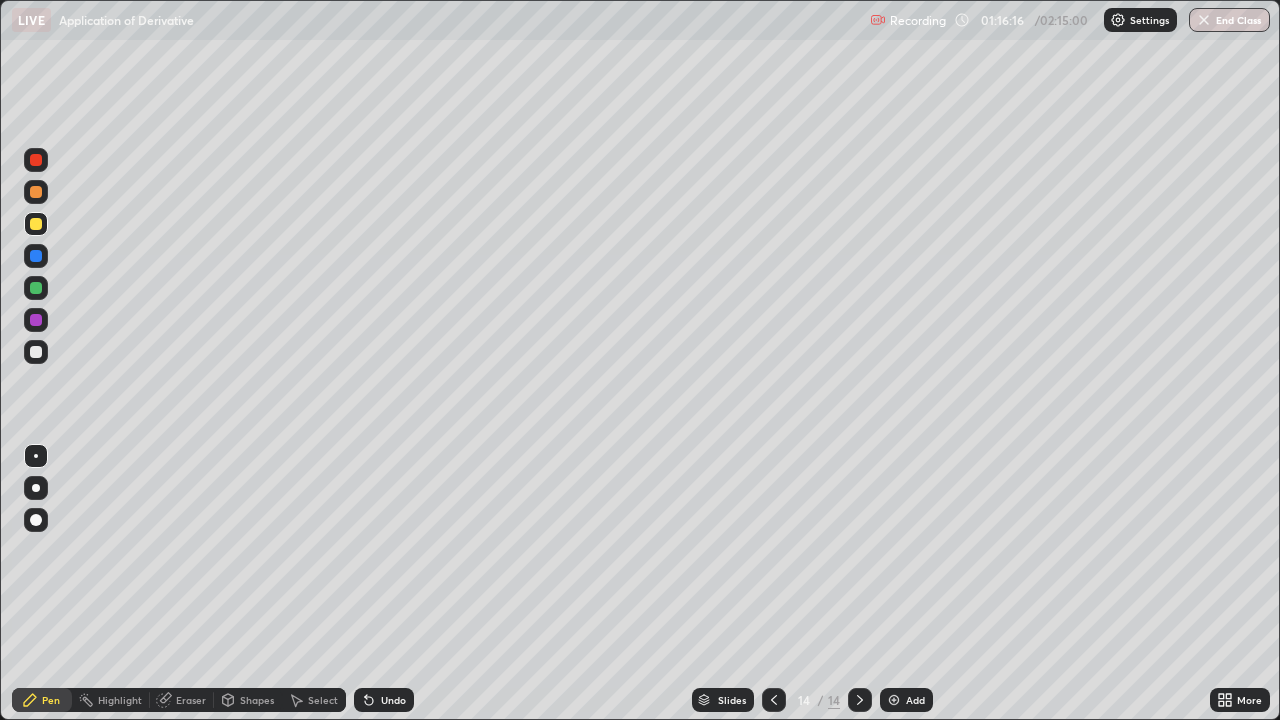 click at bounding box center (36, 192) 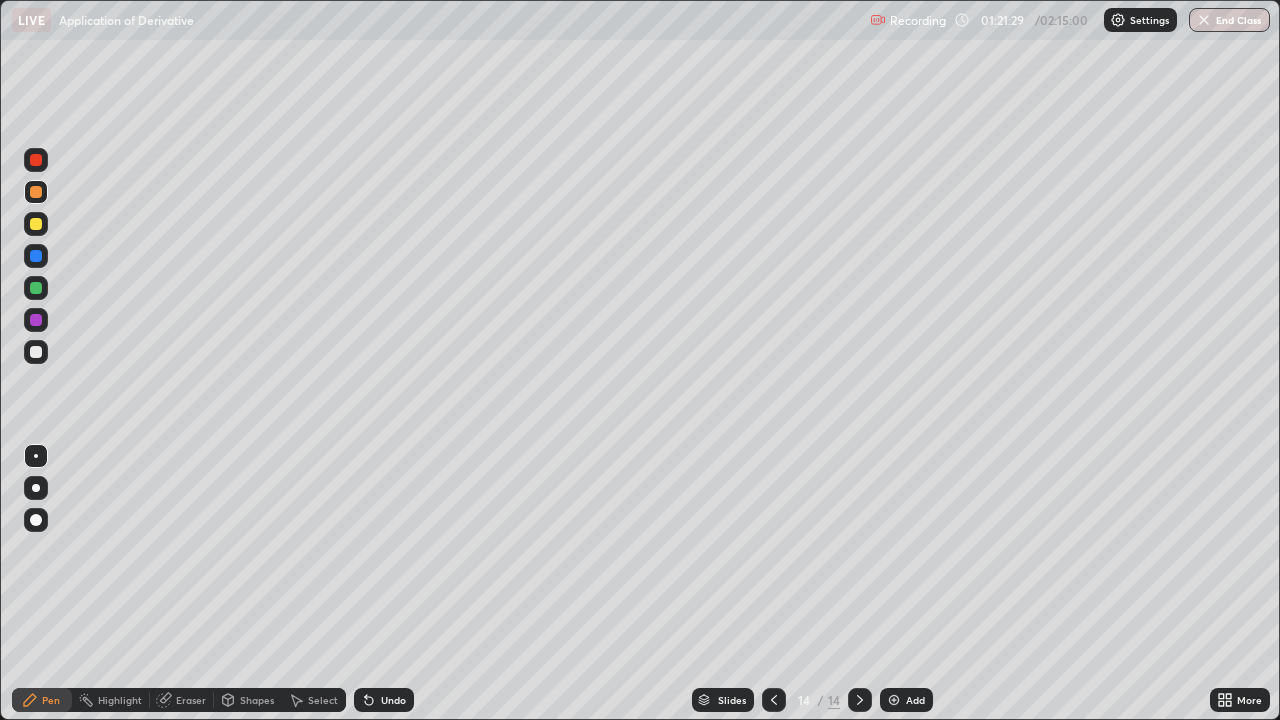 click on "Add" at bounding box center [906, 700] 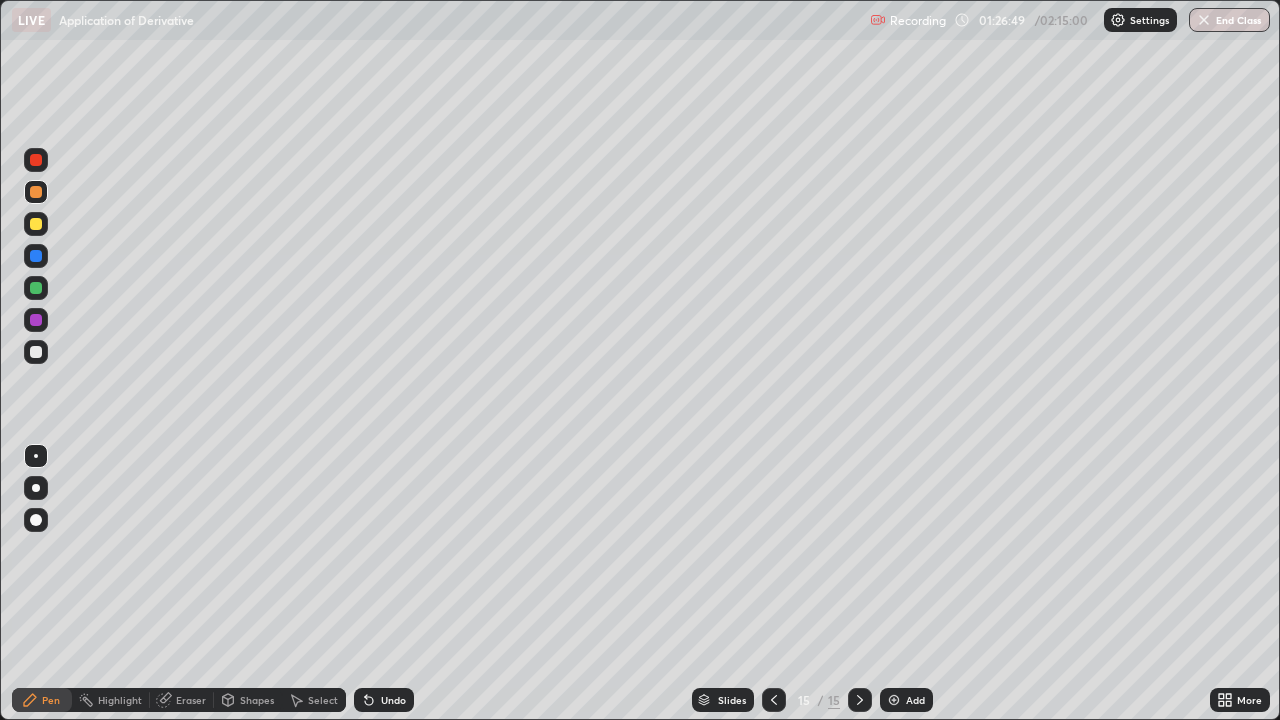 click at bounding box center (36, 352) 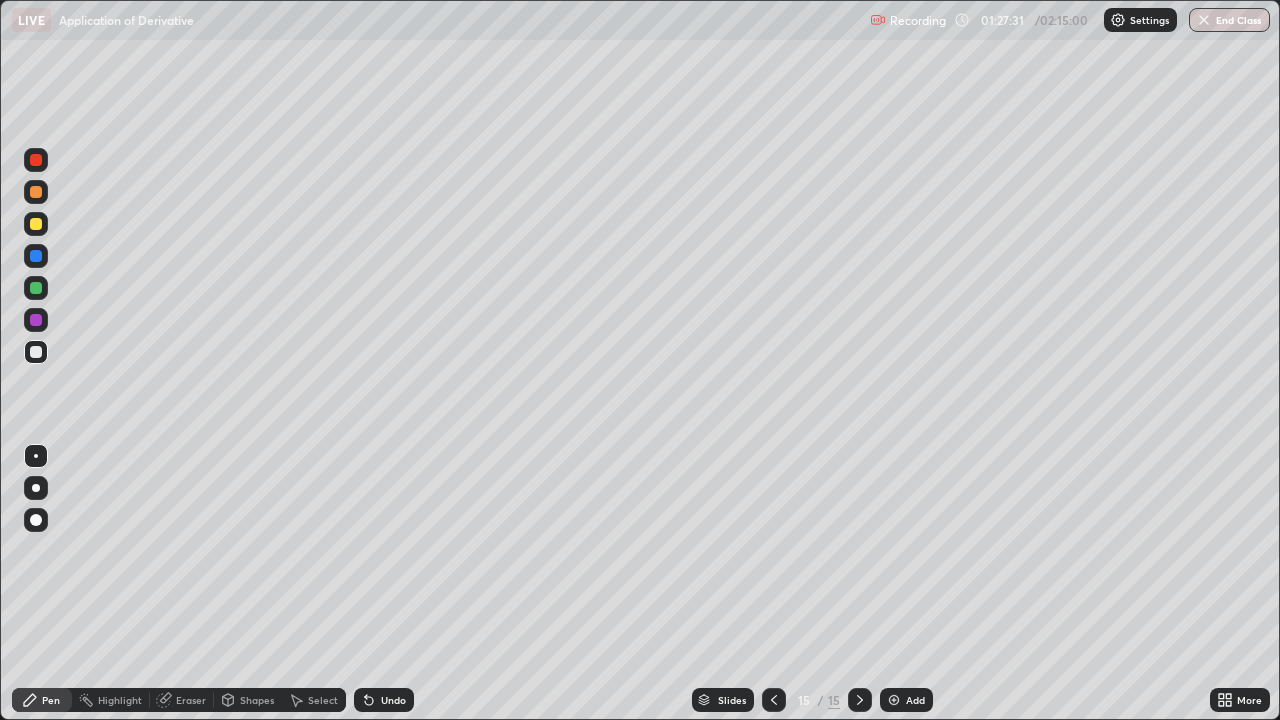 click on "Undo" at bounding box center [393, 700] 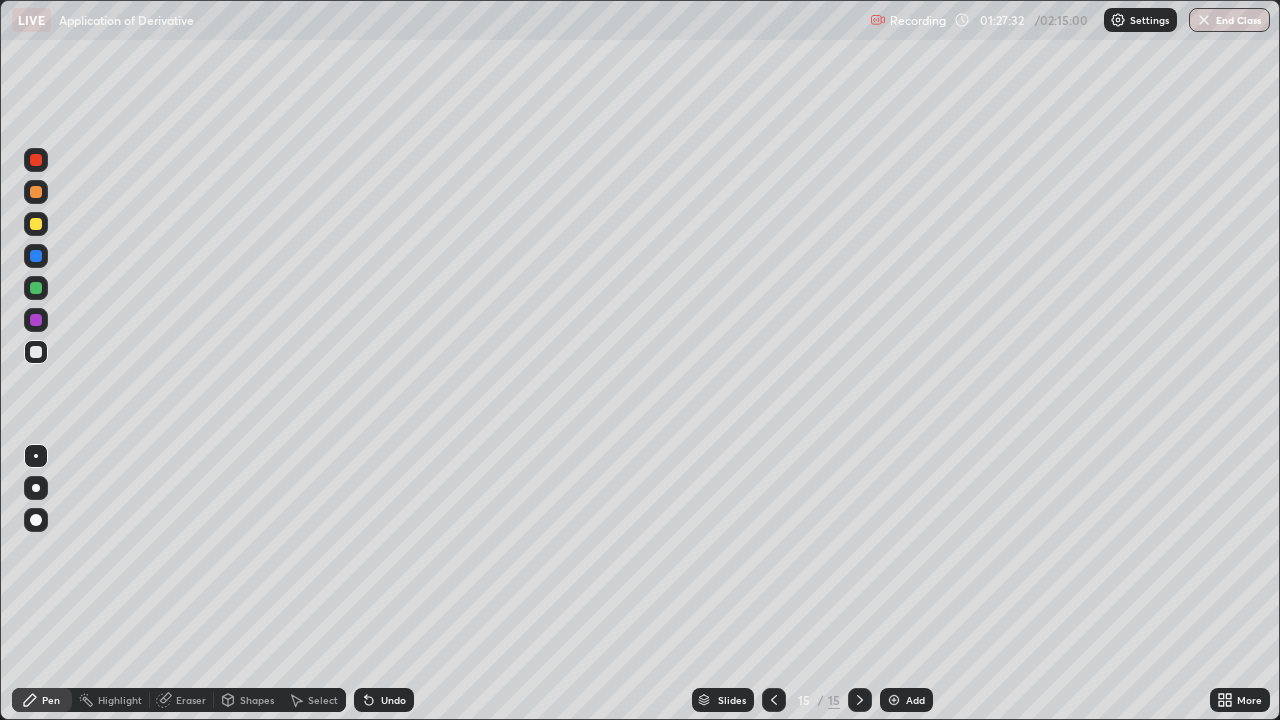 click on "Undo" at bounding box center (393, 700) 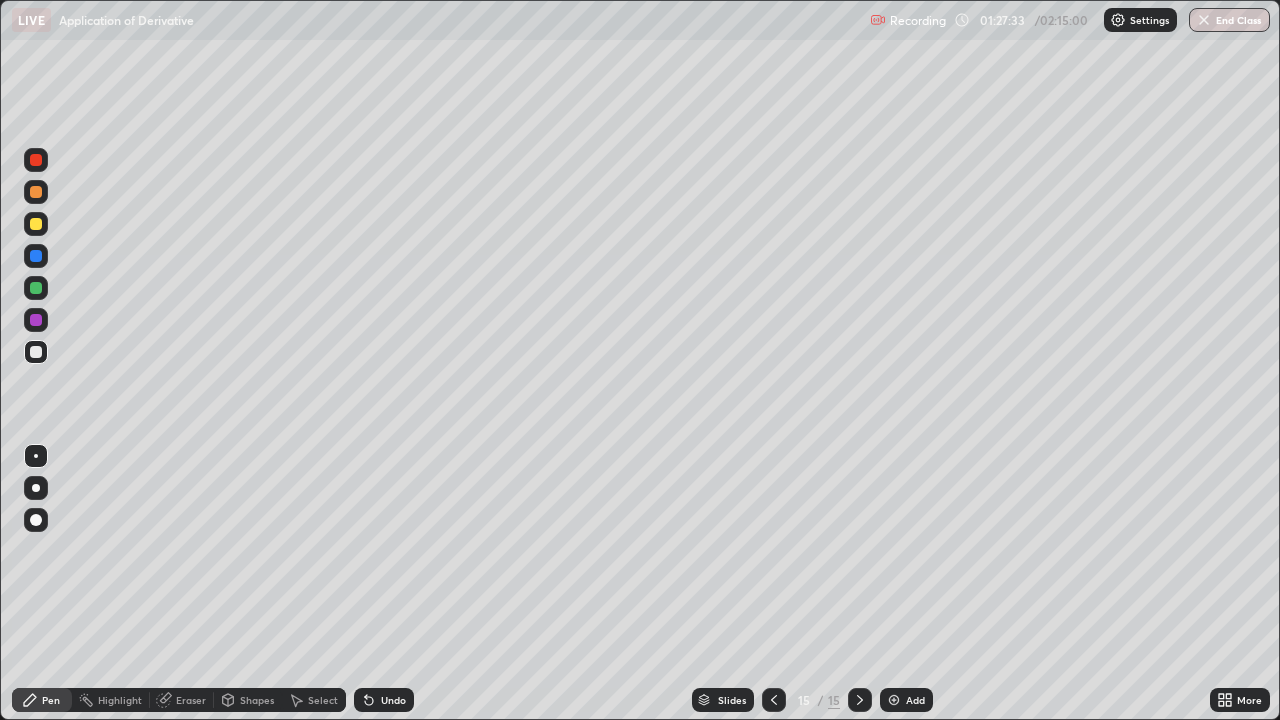 click on "Undo" at bounding box center (393, 700) 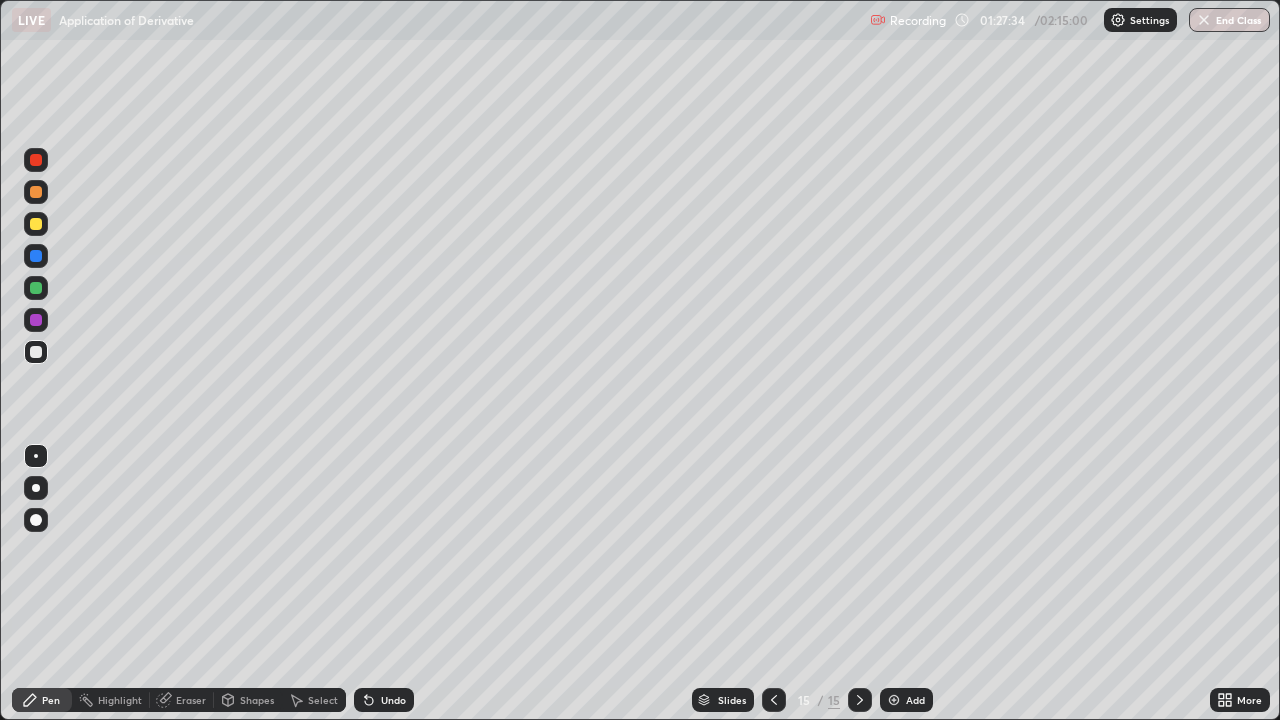 click on "Undo" at bounding box center [393, 700] 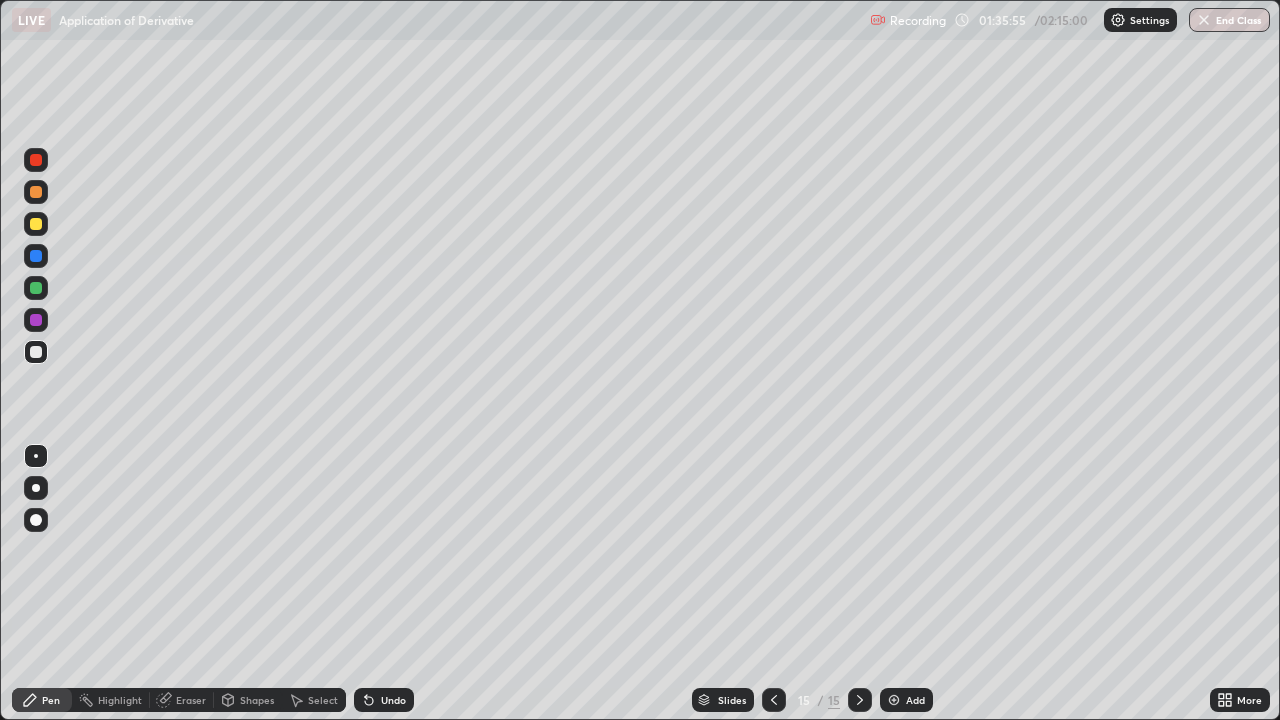 click on "Add" at bounding box center [915, 700] 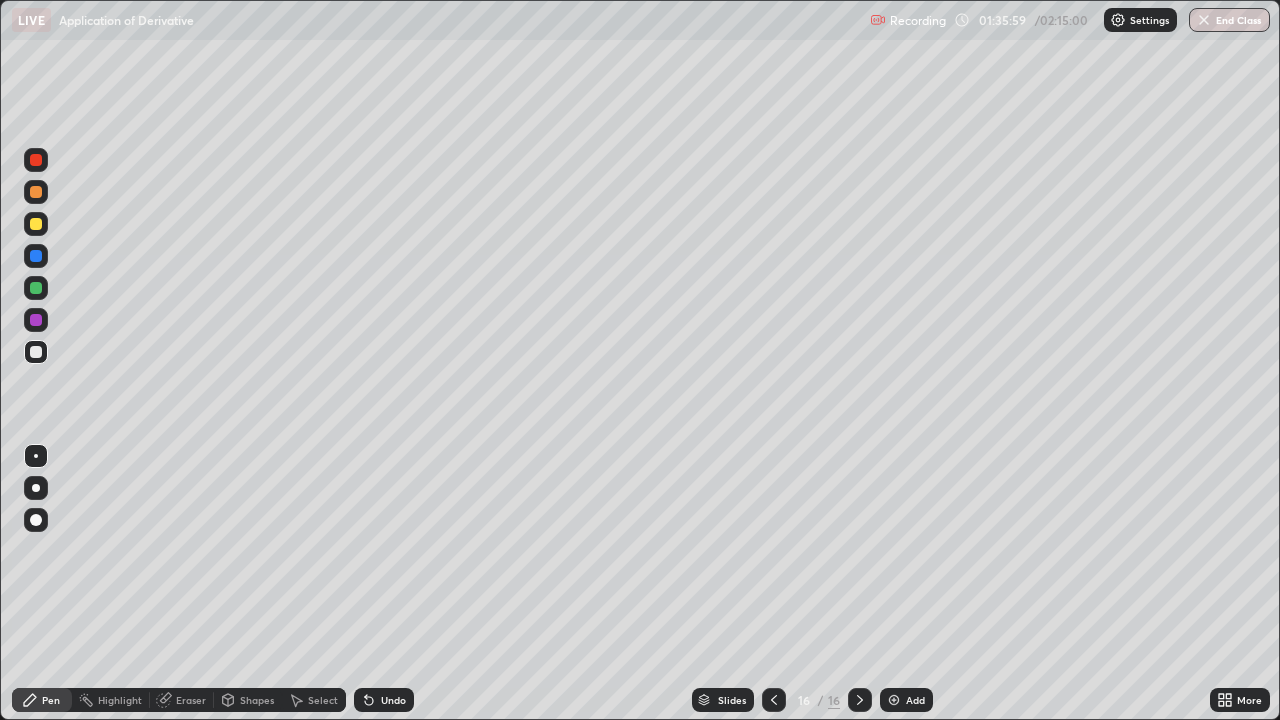 click at bounding box center [36, 192] 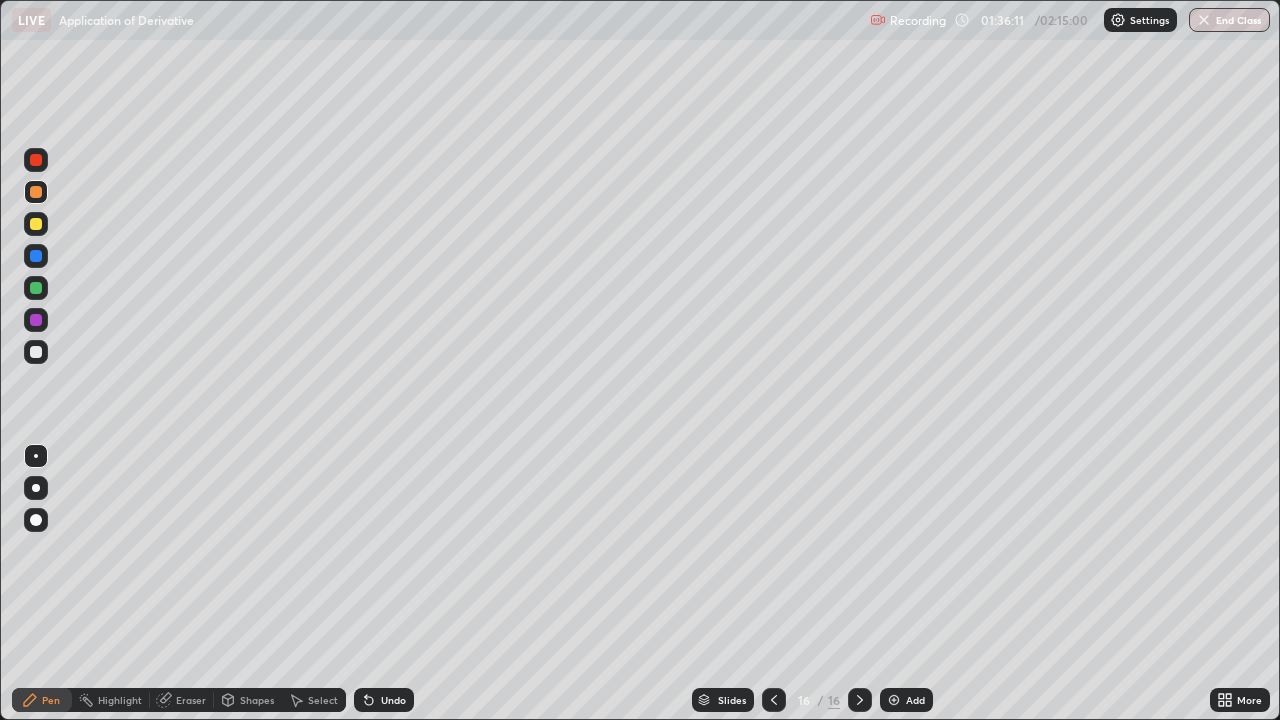 click at bounding box center [36, 352] 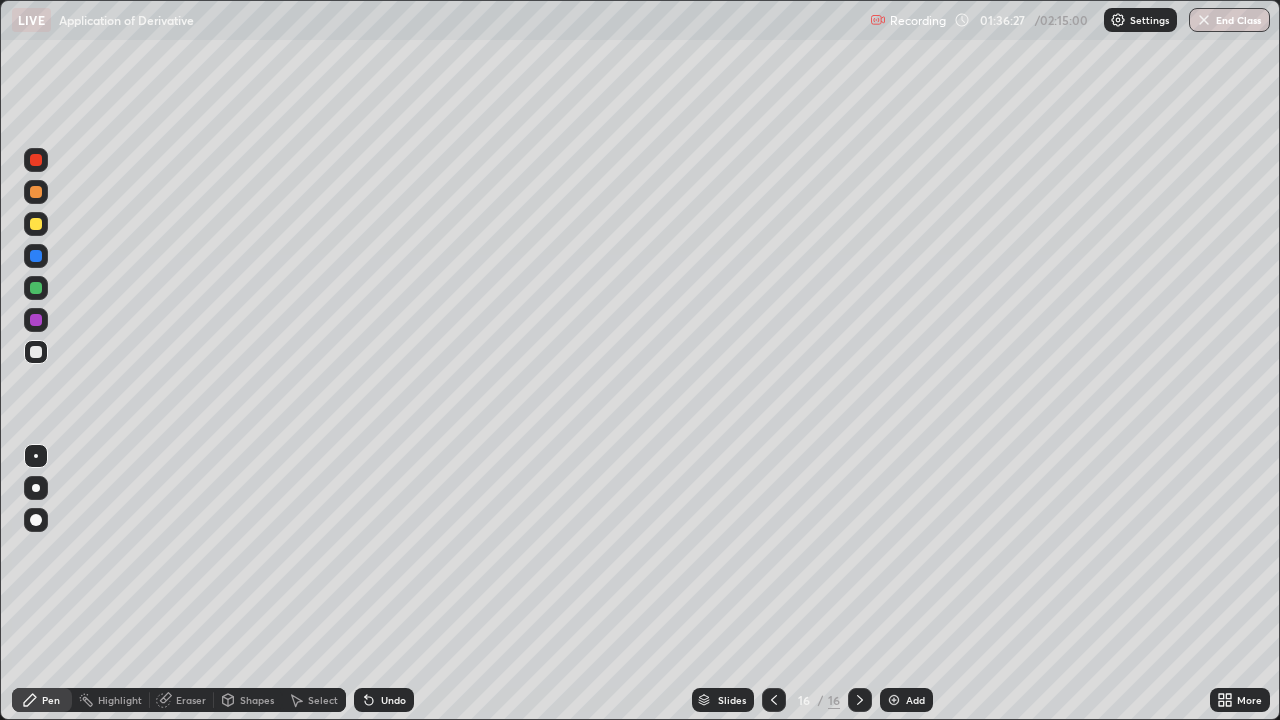 click on "Undo" at bounding box center (393, 700) 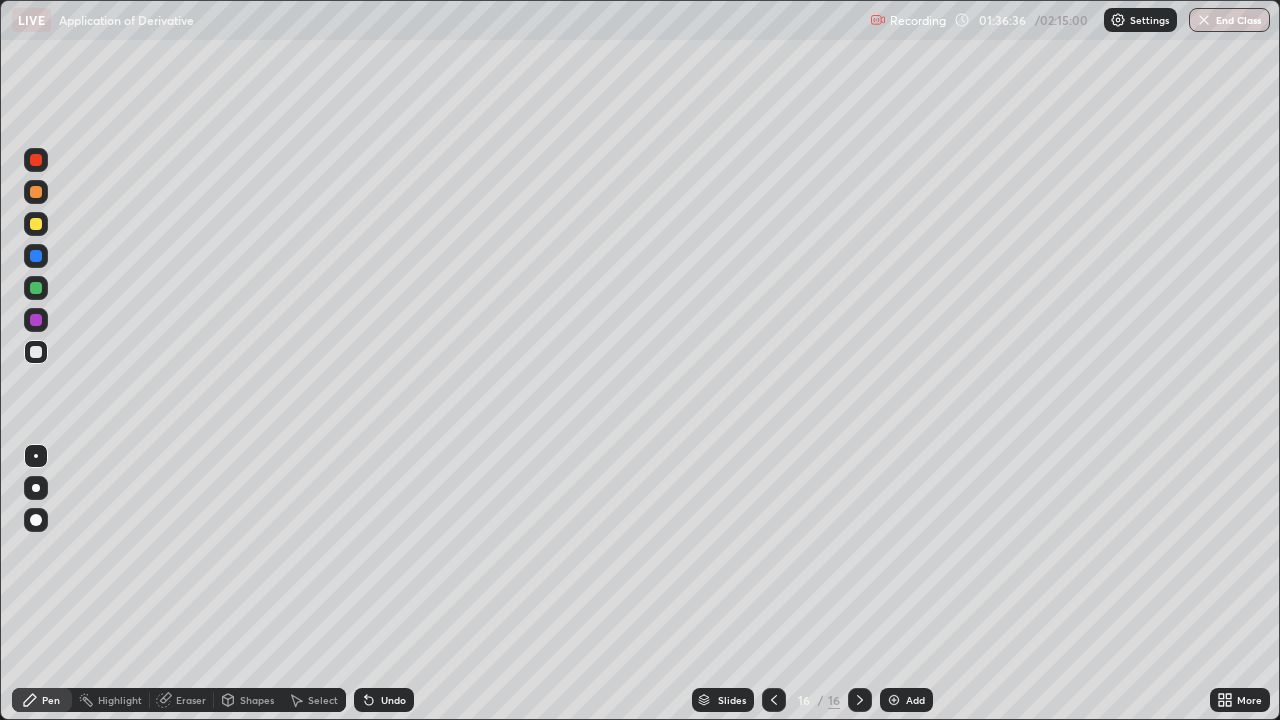 click at bounding box center (36, 192) 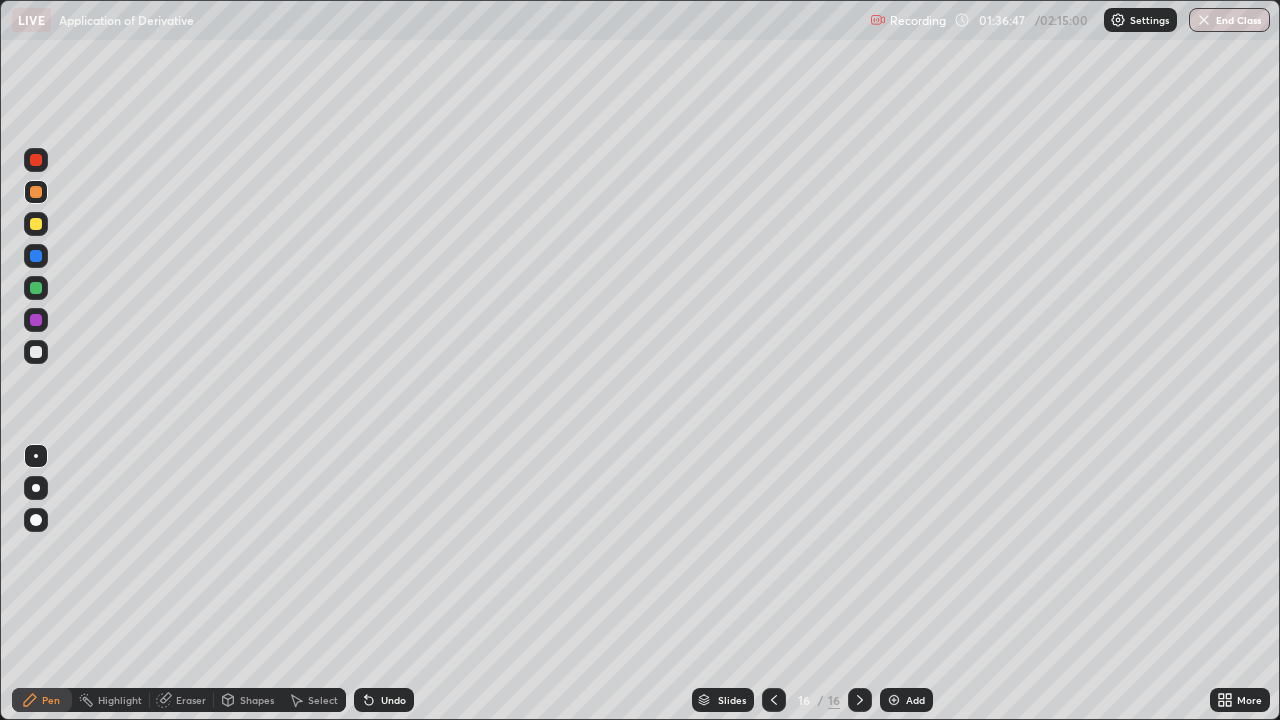 click at bounding box center (36, 288) 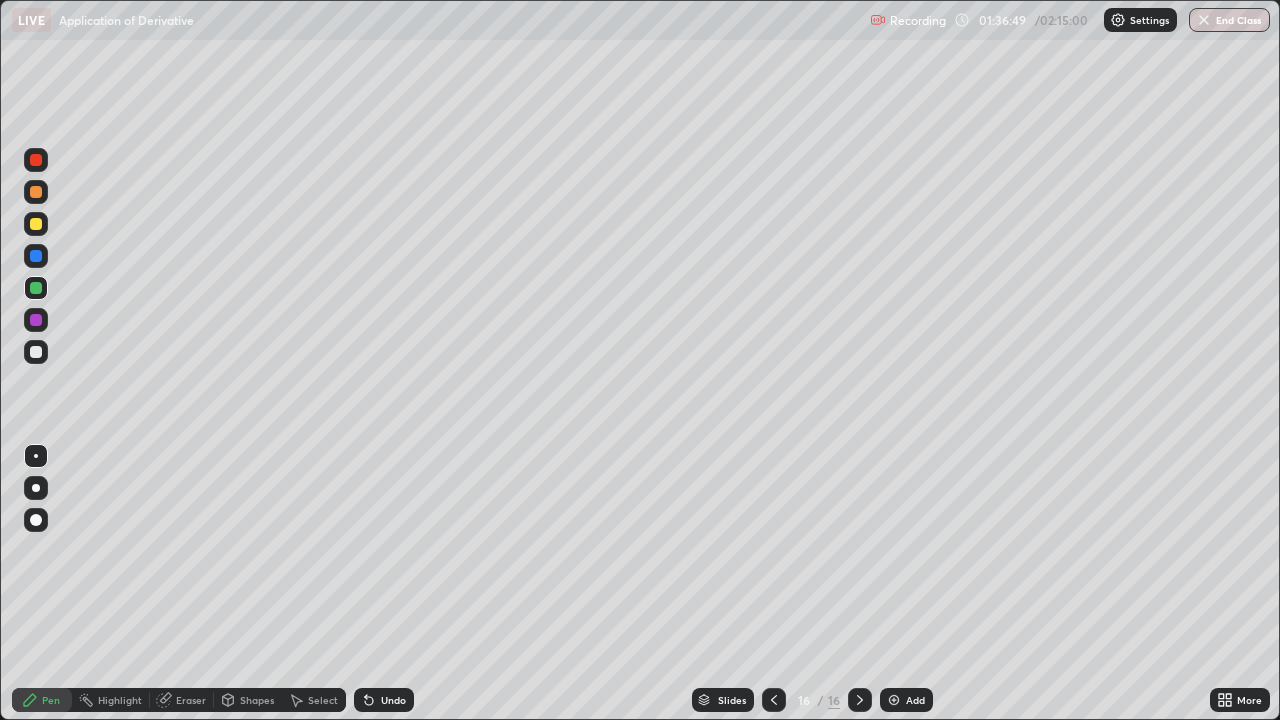 click at bounding box center (36, 288) 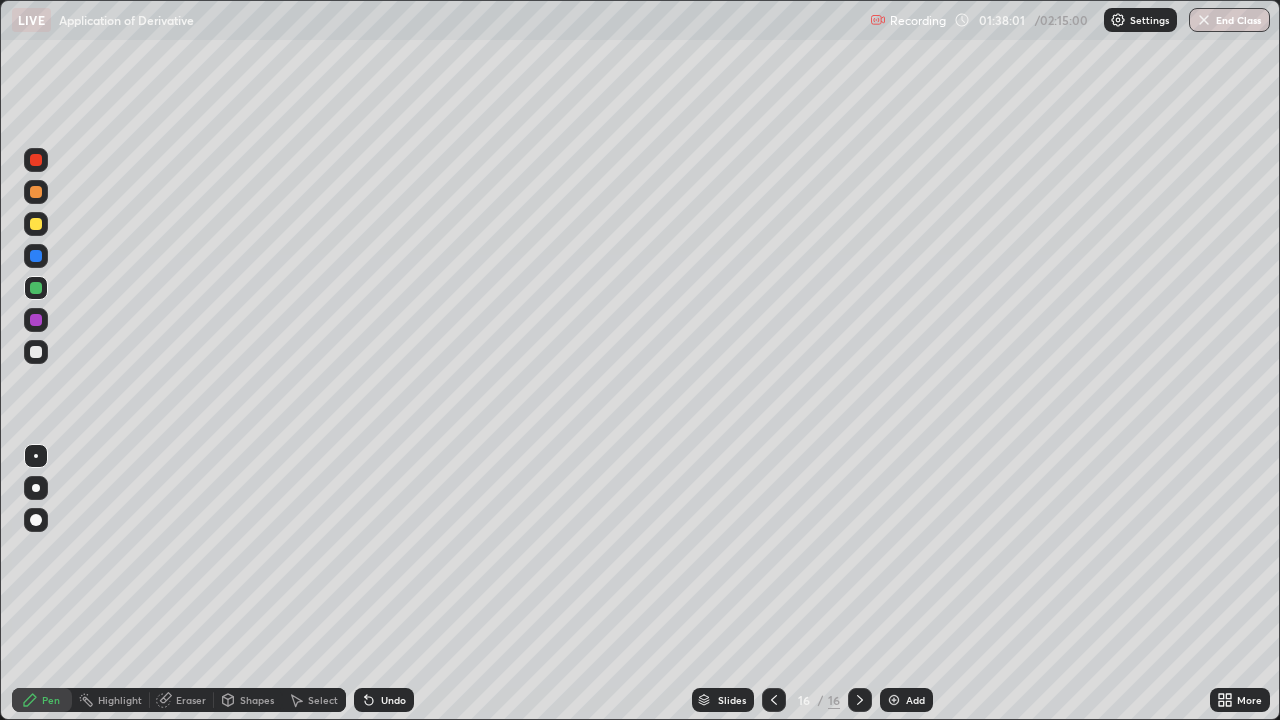 click on "Undo" at bounding box center (384, 700) 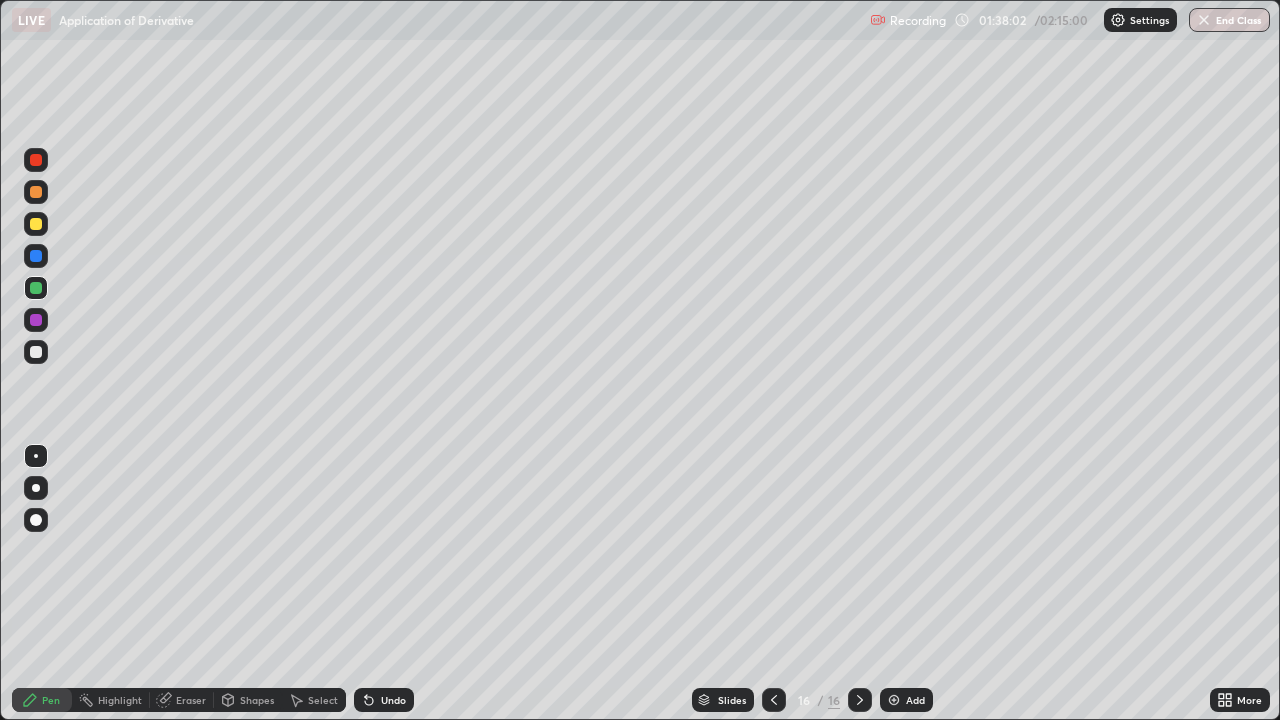 click on "Undo" at bounding box center [393, 700] 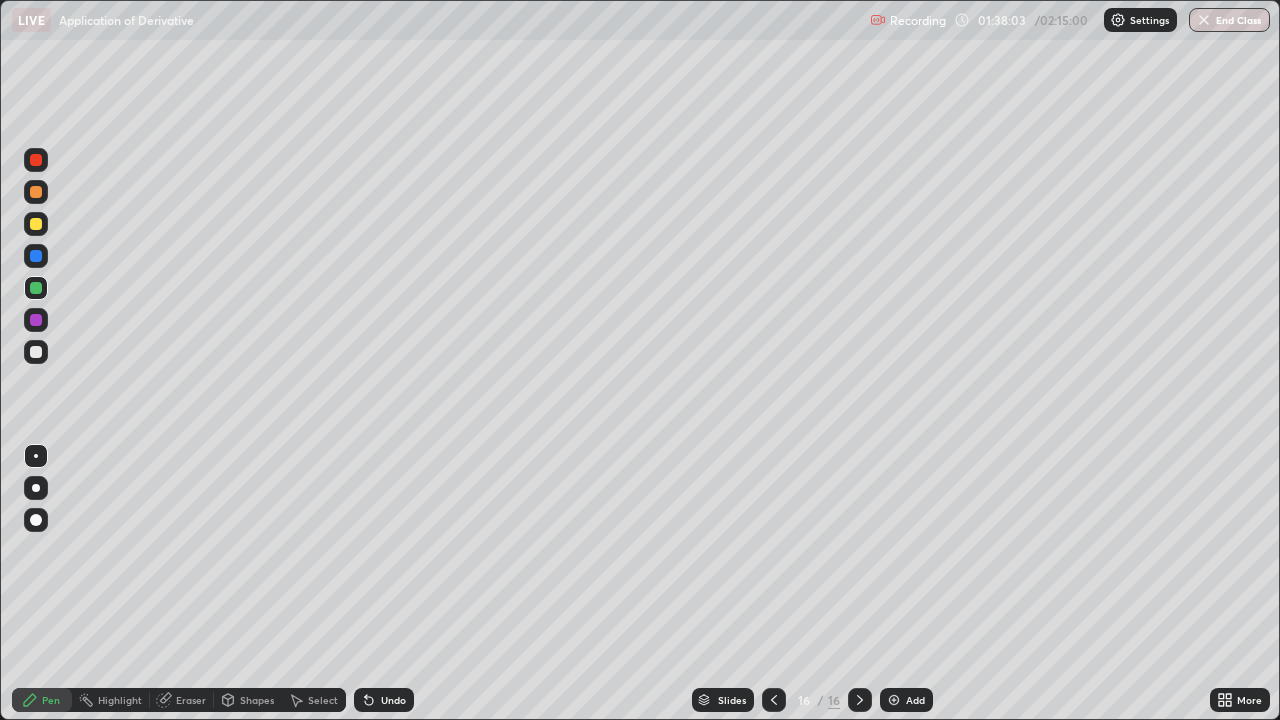 click on "Undo" at bounding box center [393, 700] 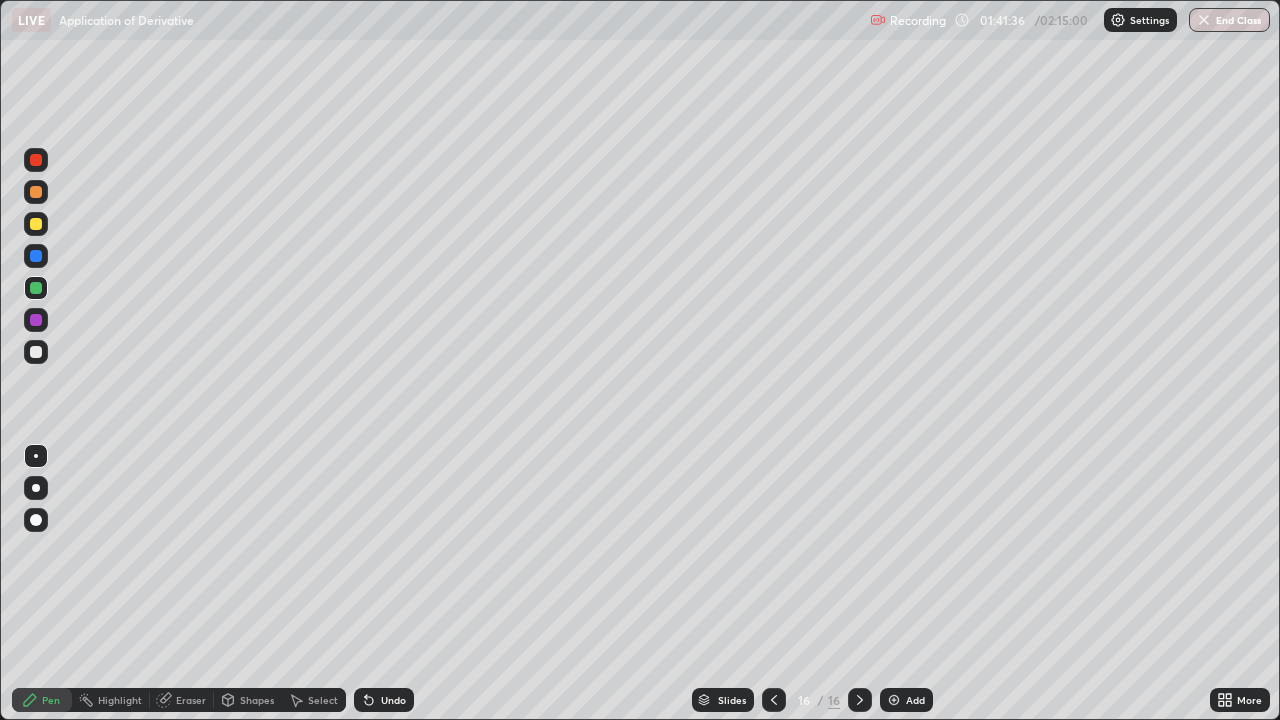 click on "Add" at bounding box center (915, 700) 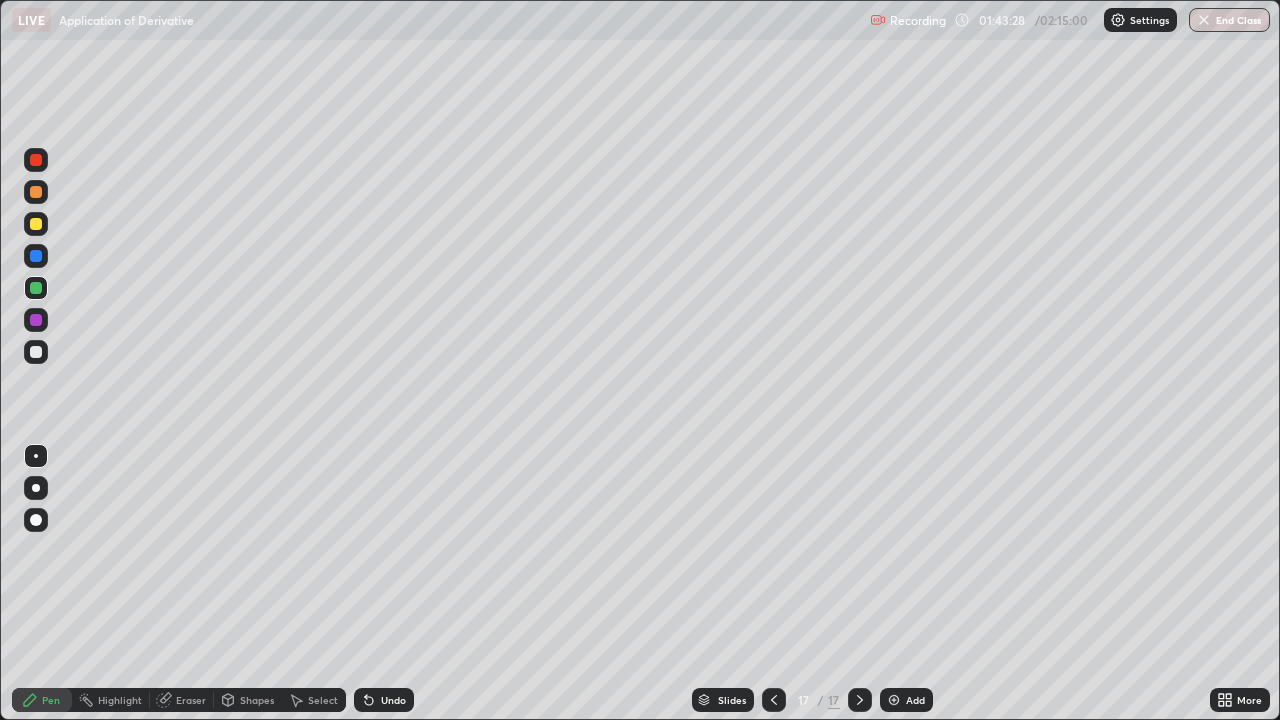 click at bounding box center [36, 288] 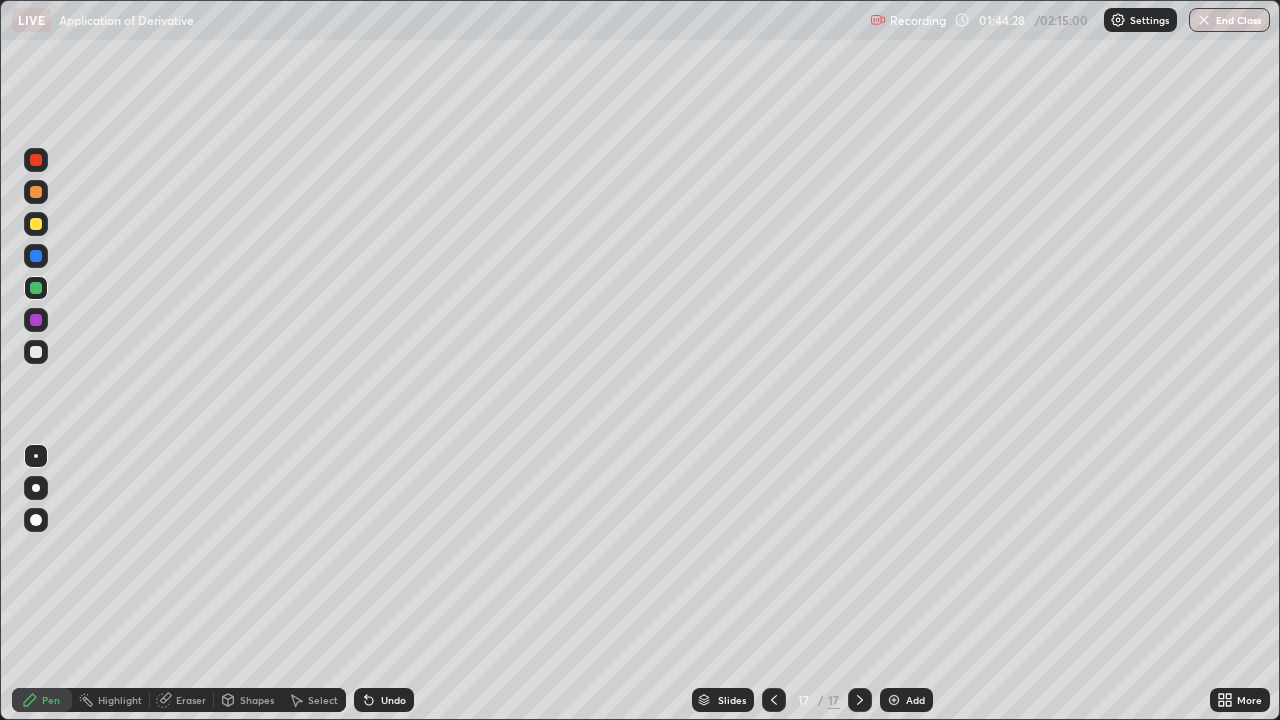 click 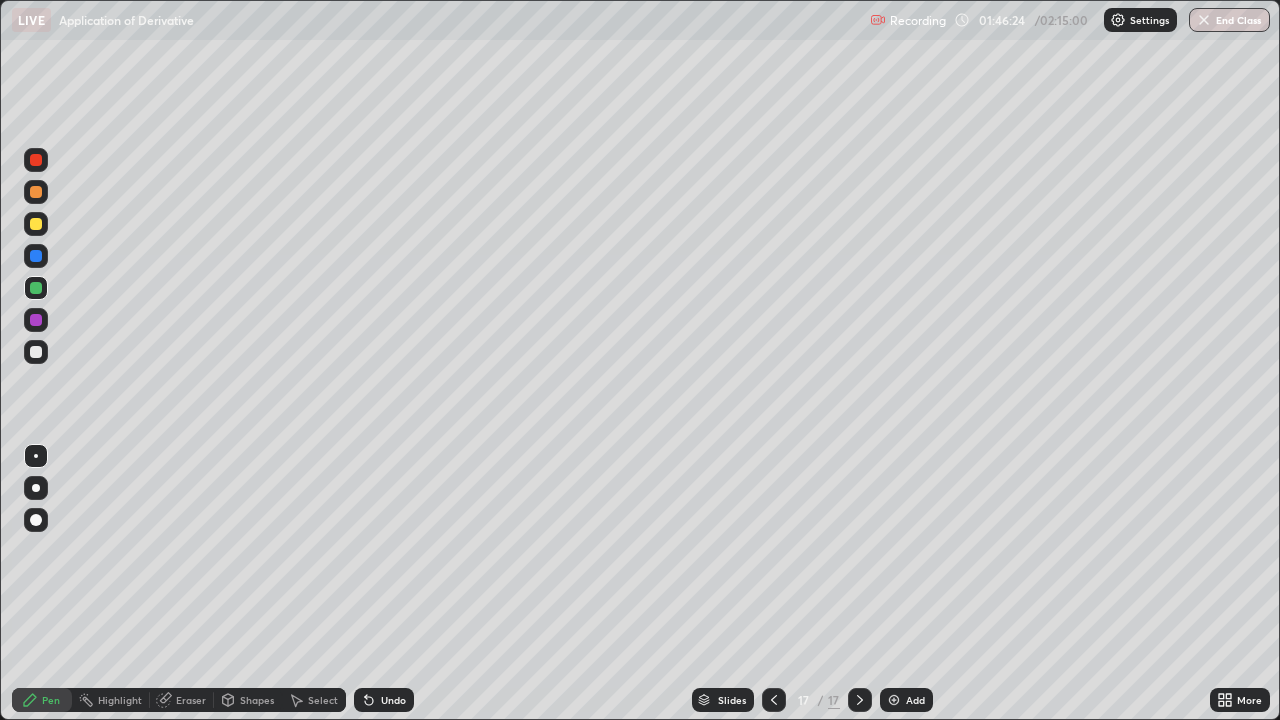 click on "Undo" at bounding box center (380, 700) 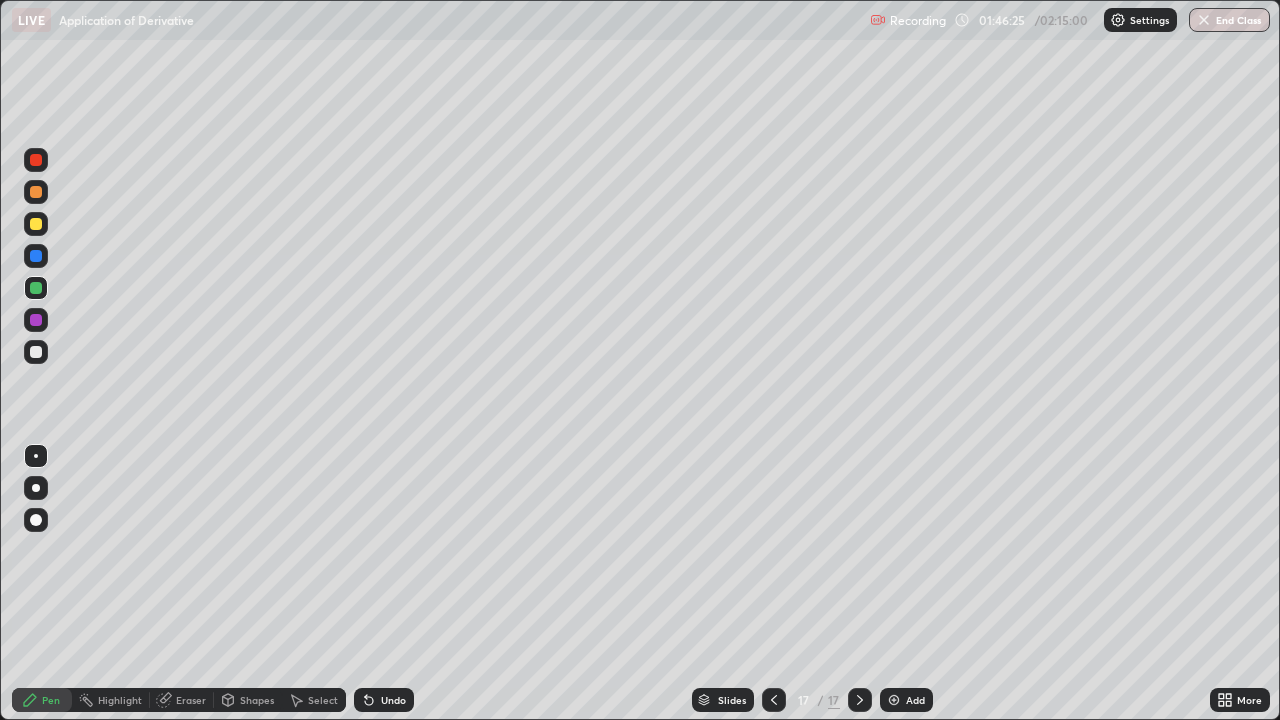 click on "Undo" at bounding box center [380, 700] 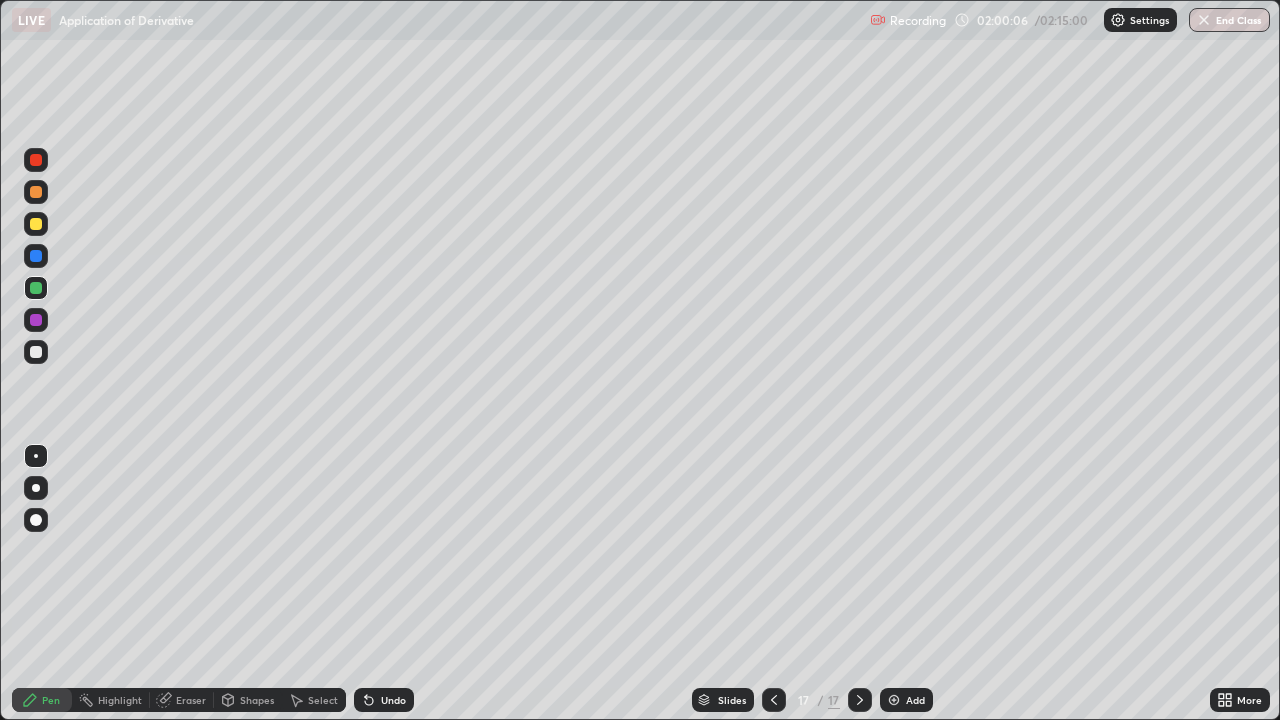 click at bounding box center (774, 700) 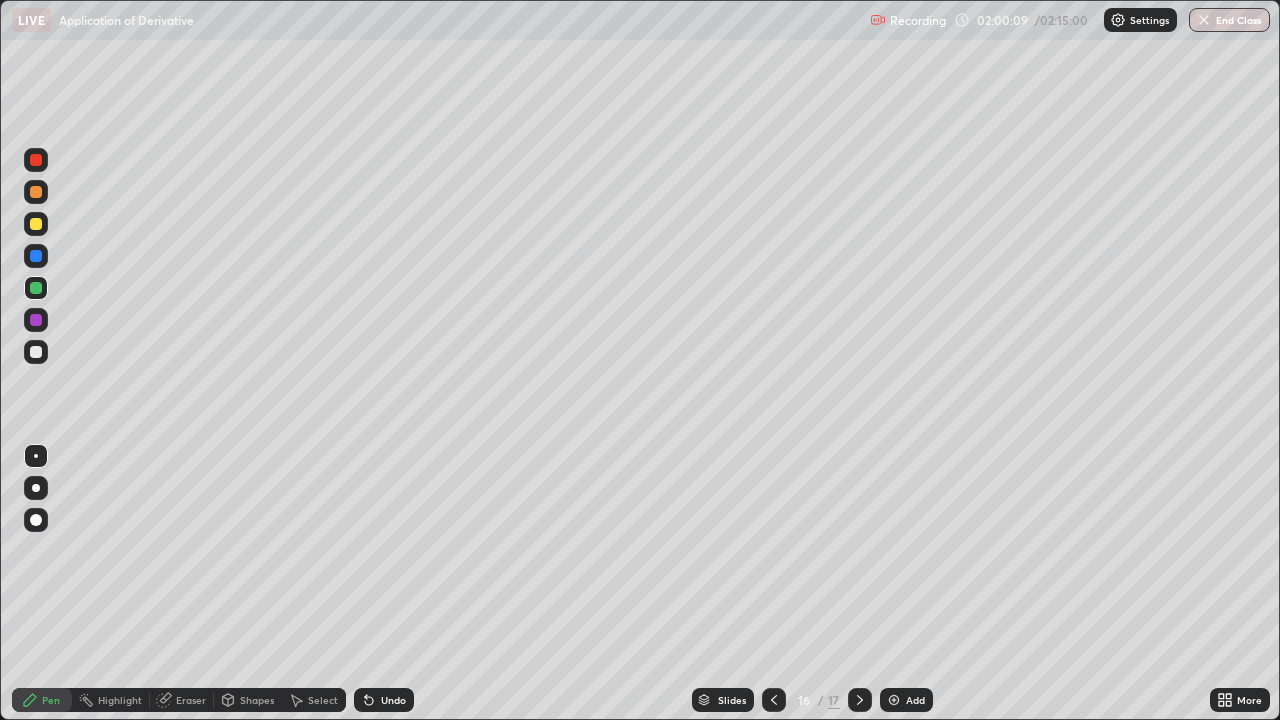 click 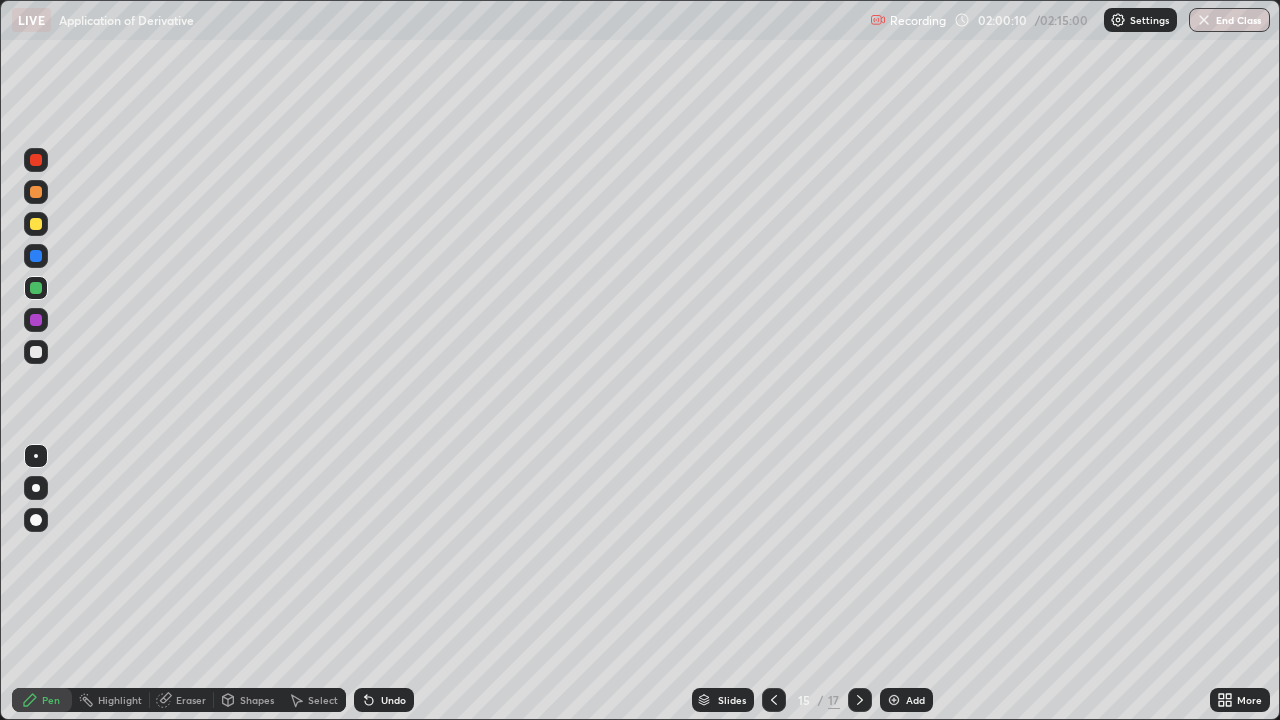 click 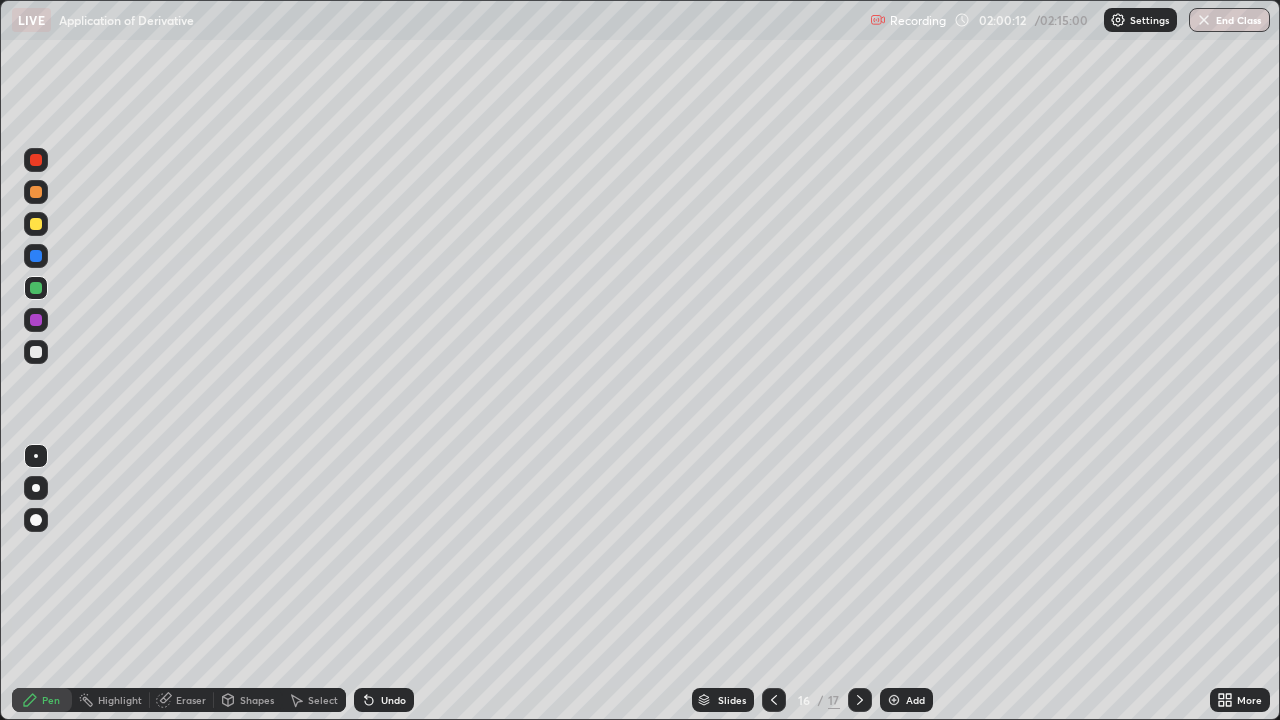 click at bounding box center [860, 700] 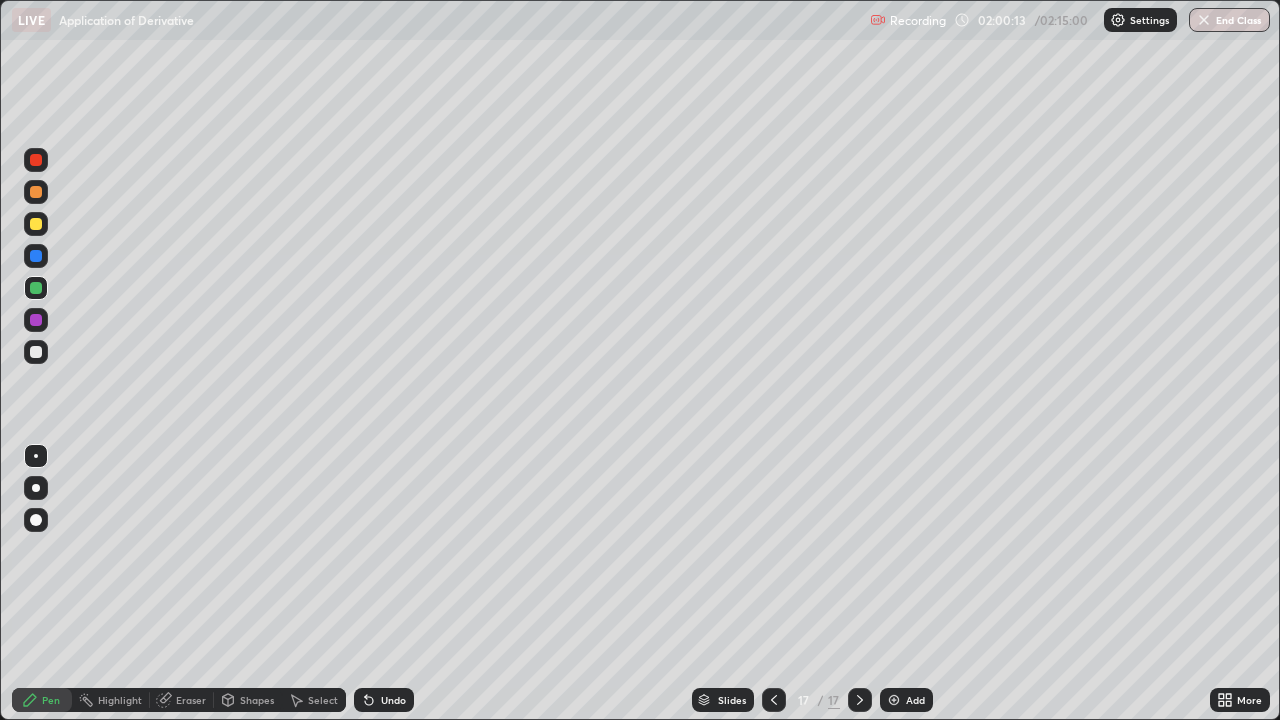 click 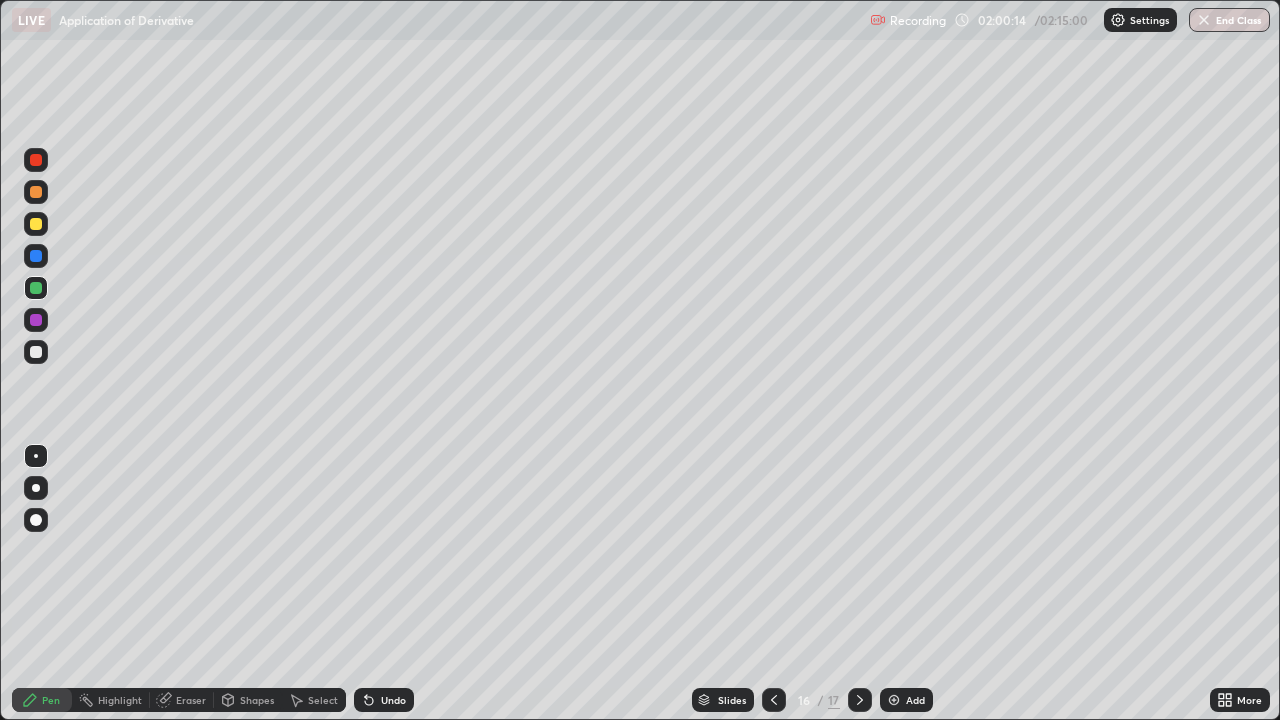 click 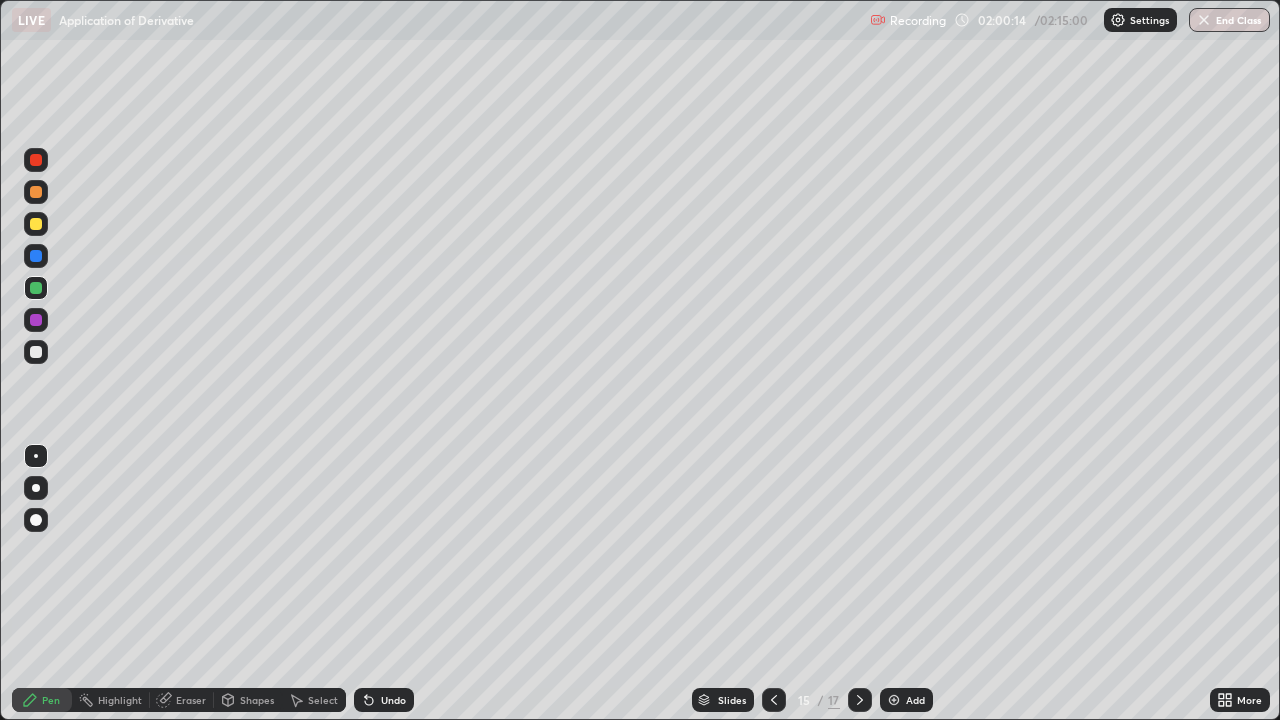 click at bounding box center (860, 700) 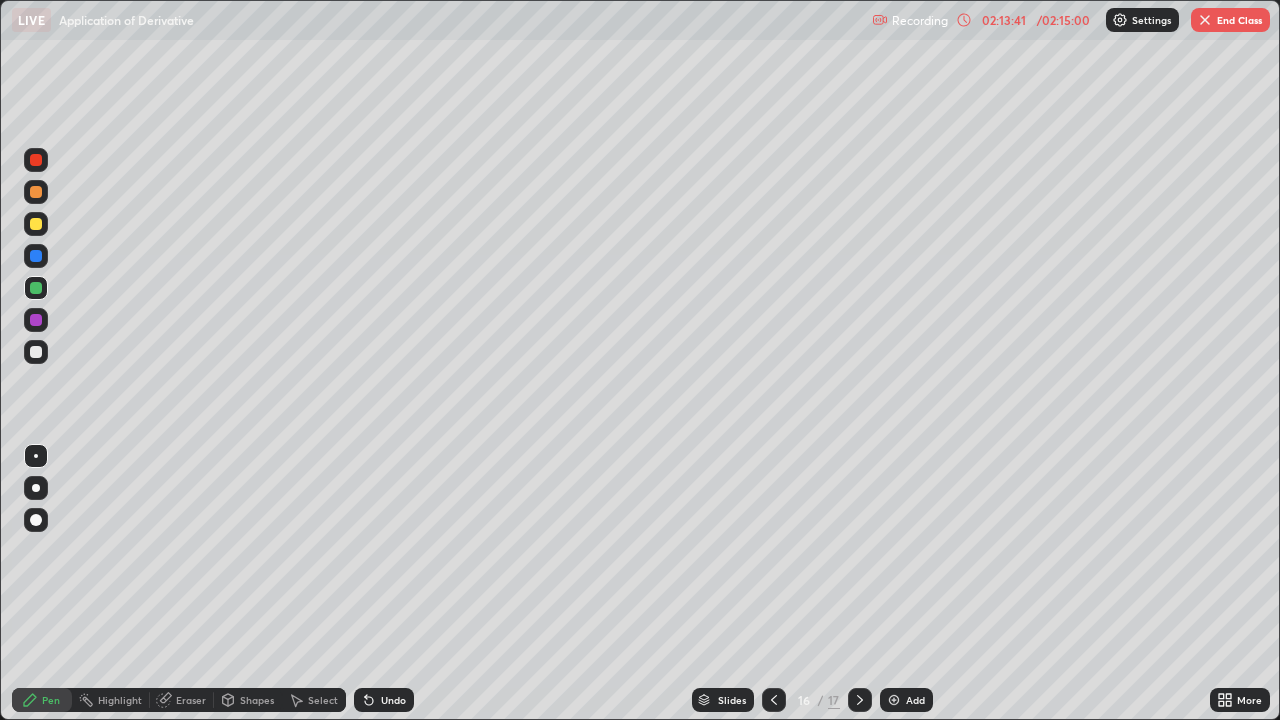 click on "End Class" at bounding box center (1230, 20) 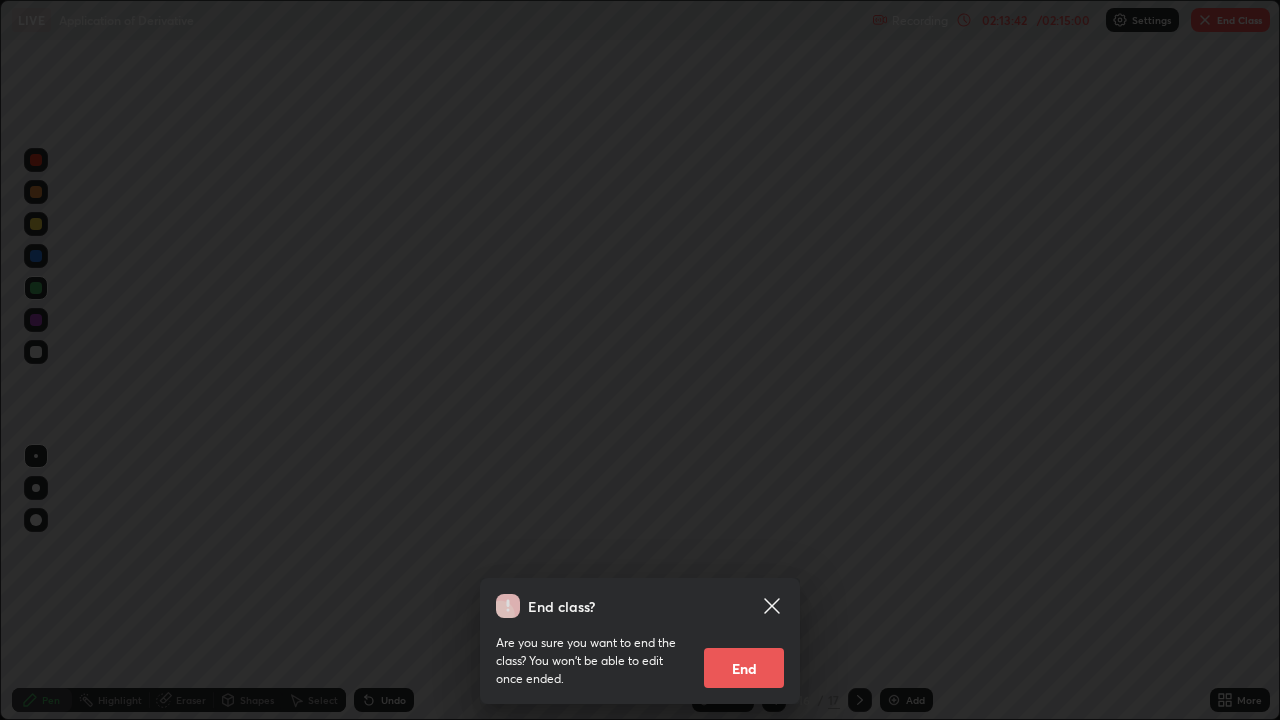 click on "Are you sure you want to end the class? You won’t be able to edit once ended. End" at bounding box center (640, 653) 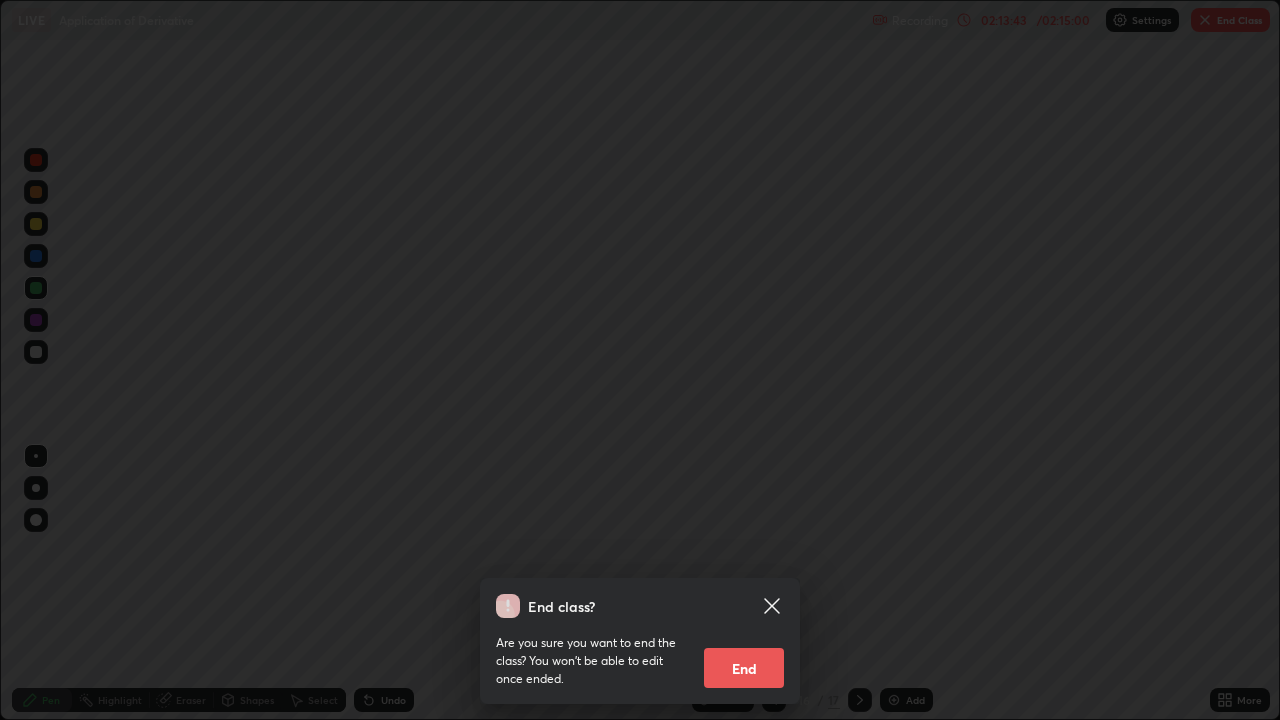 click on "End" at bounding box center (744, 668) 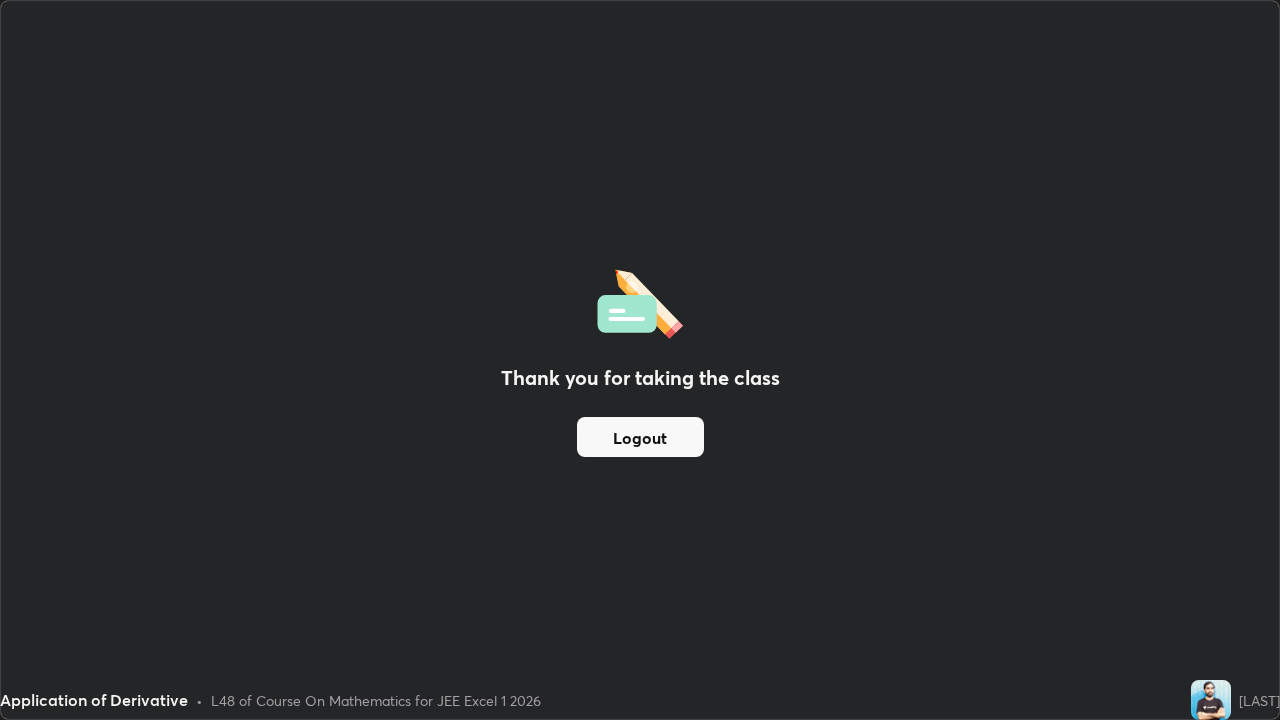 click on "Logout" at bounding box center (640, 437) 